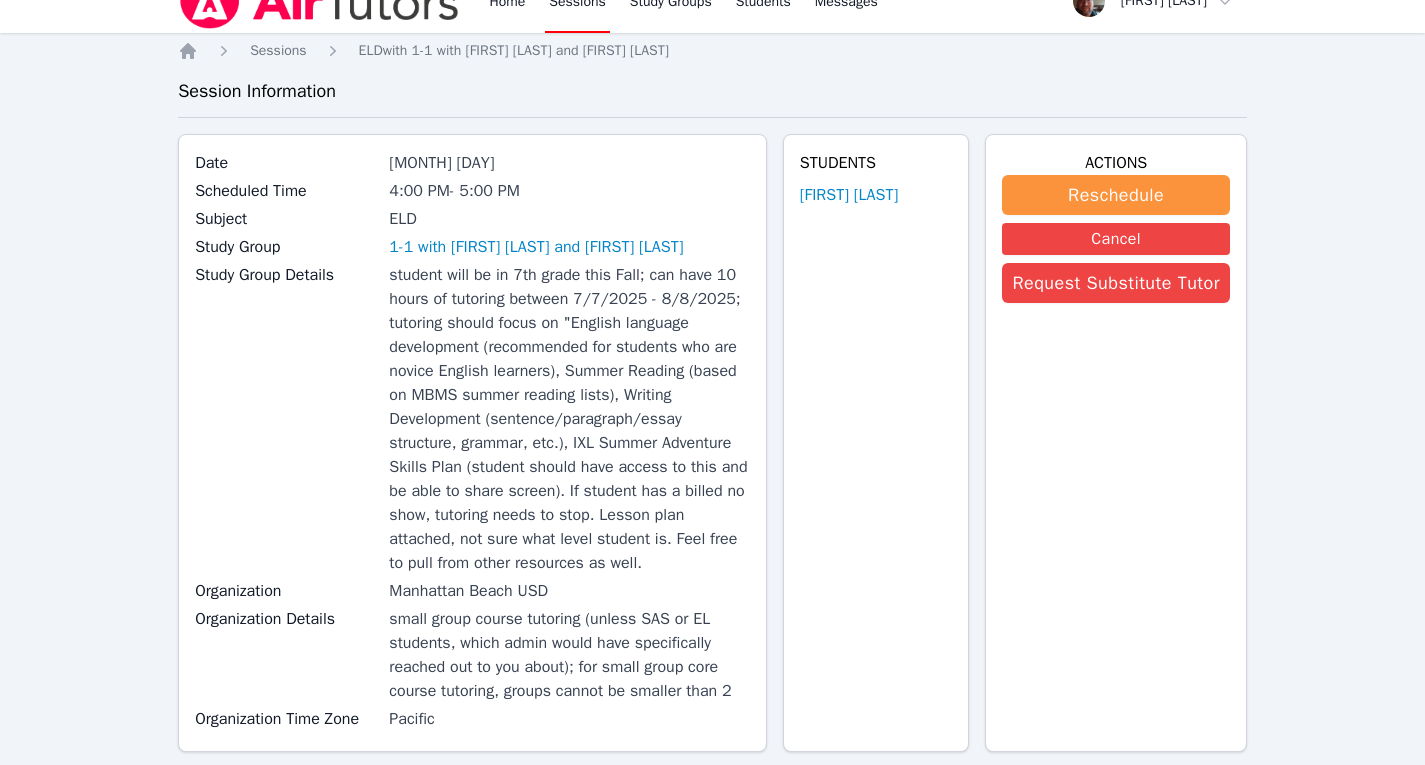 scroll, scrollTop: 0, scrollLeft: 0, axis: both 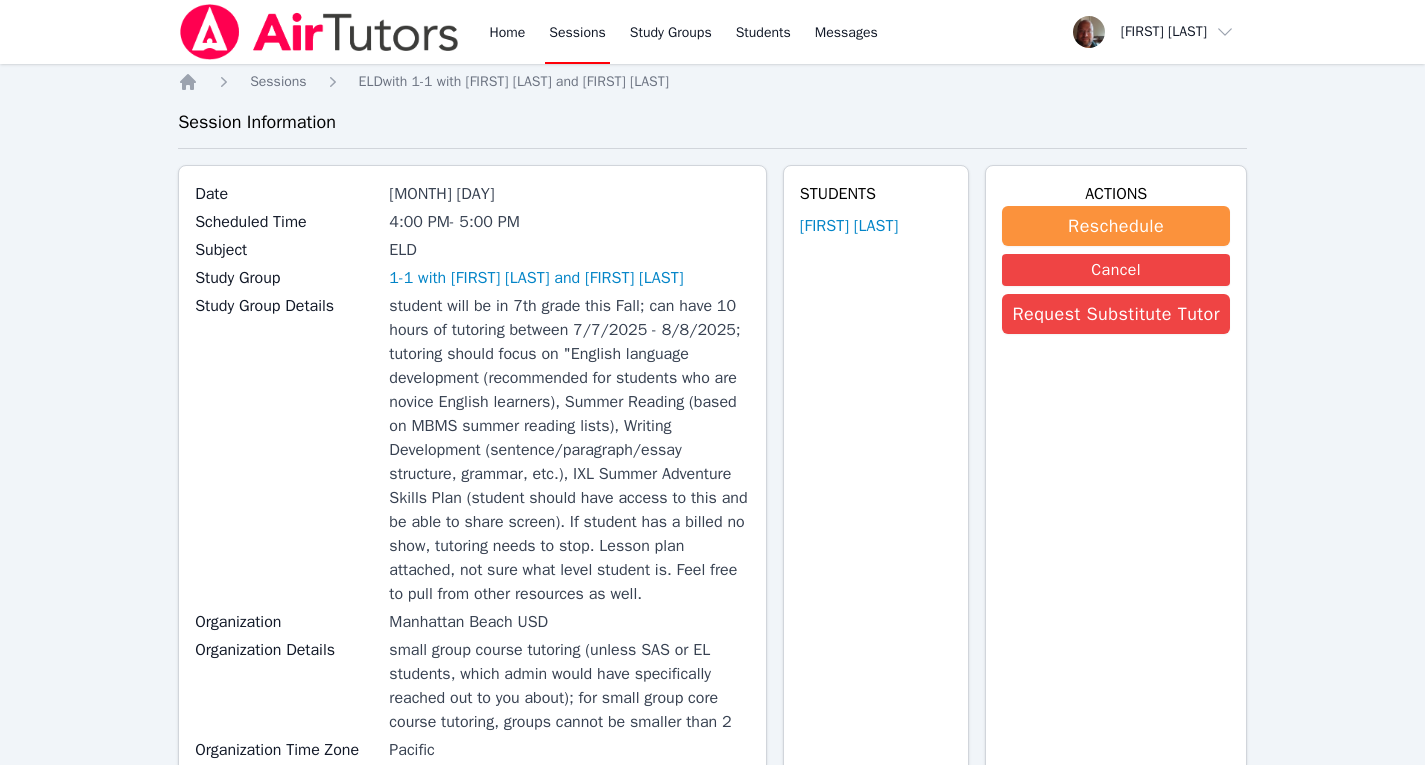 click at bounding box center (319, 32) 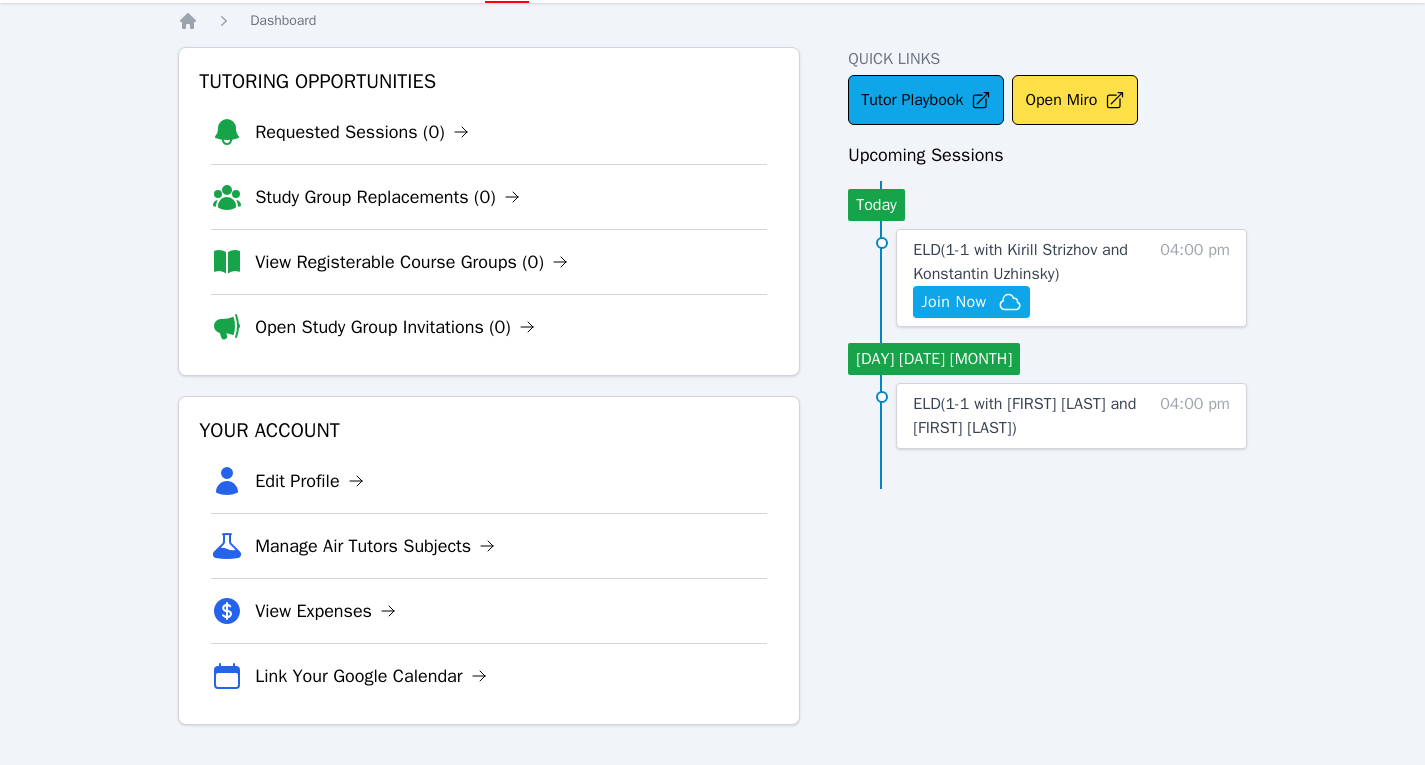 scroll, scrollTop: 0, scrollLeft: 0, axis: both 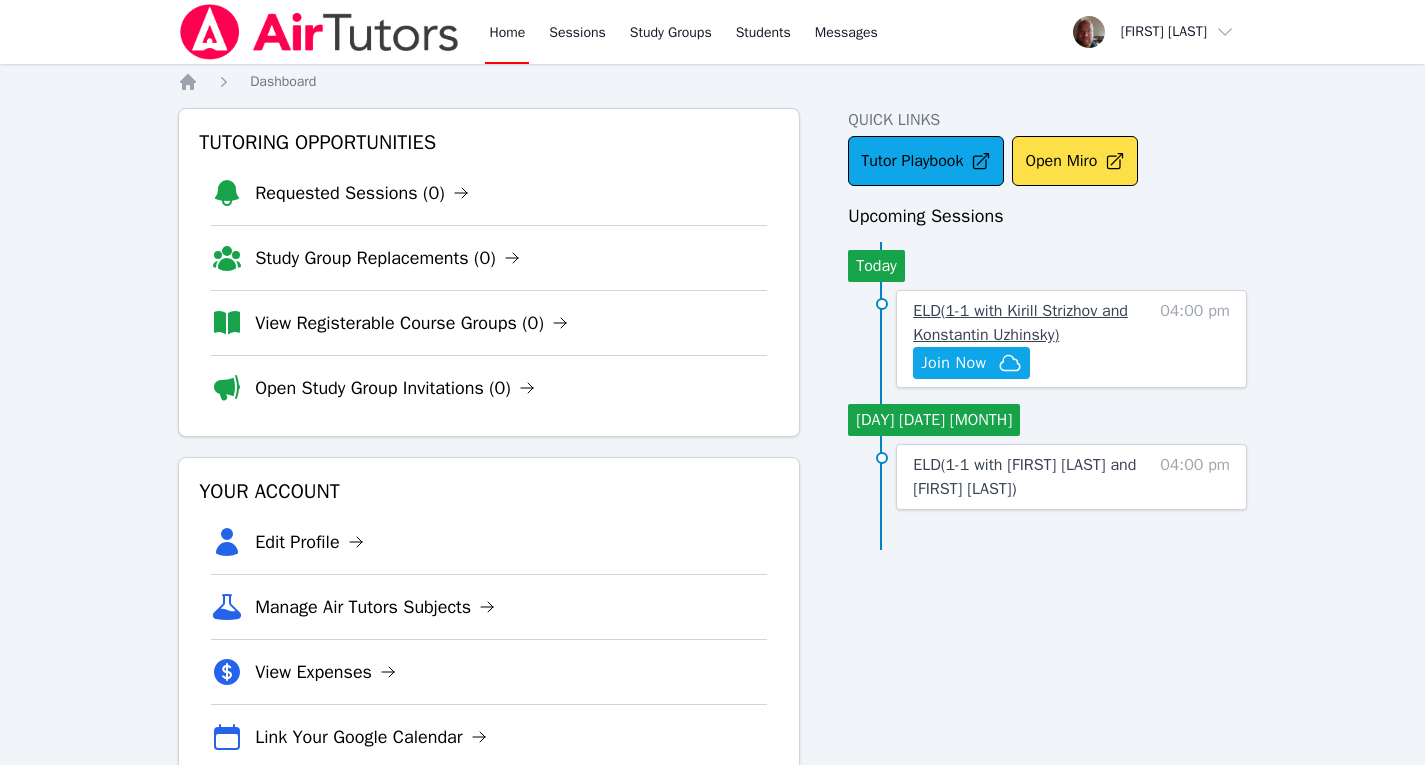 click on "ELD  ( 1-1 with [FIRST] [LAST] and [FIRST] [LAST] )" at bounding box center (1020, 323) 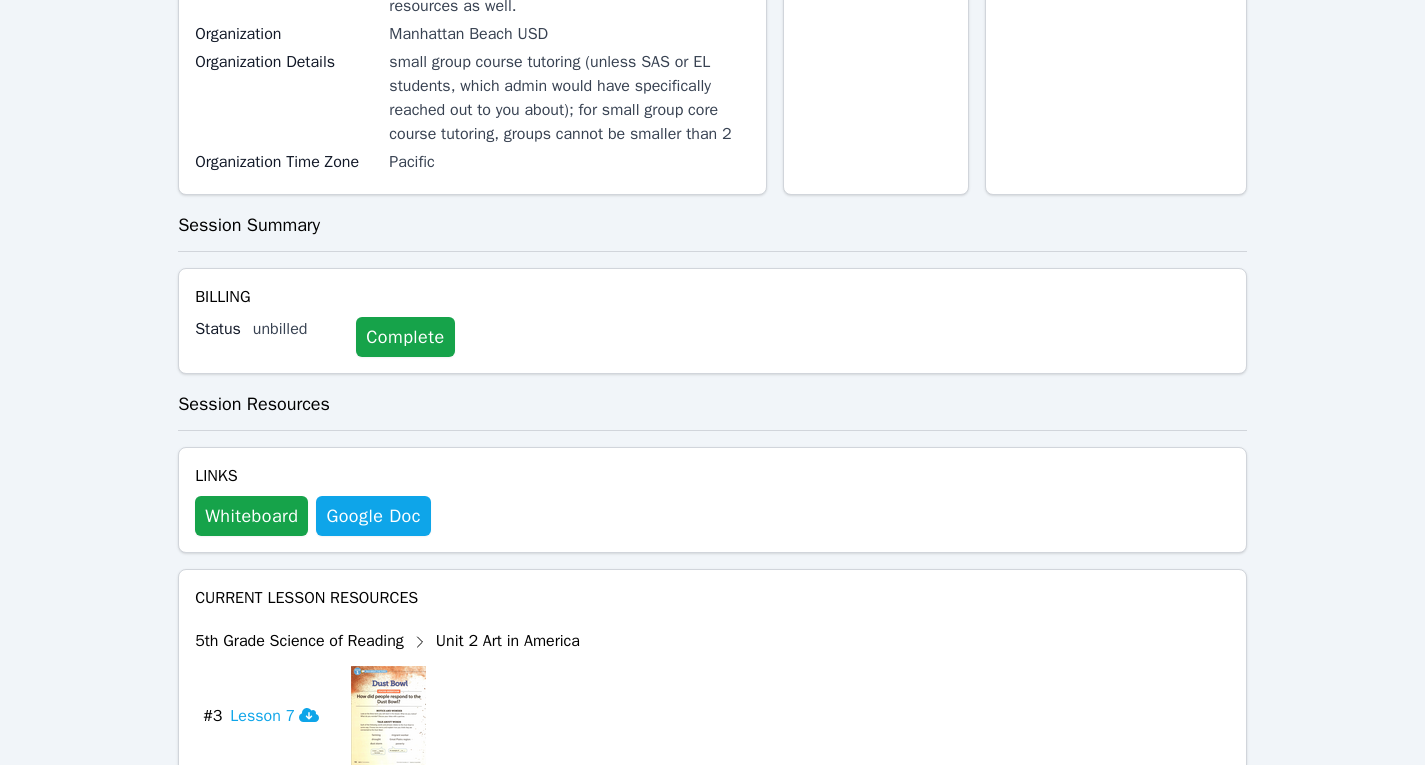 scroll, scrollTop: 589, scrollLeft: 0, axis: vertical 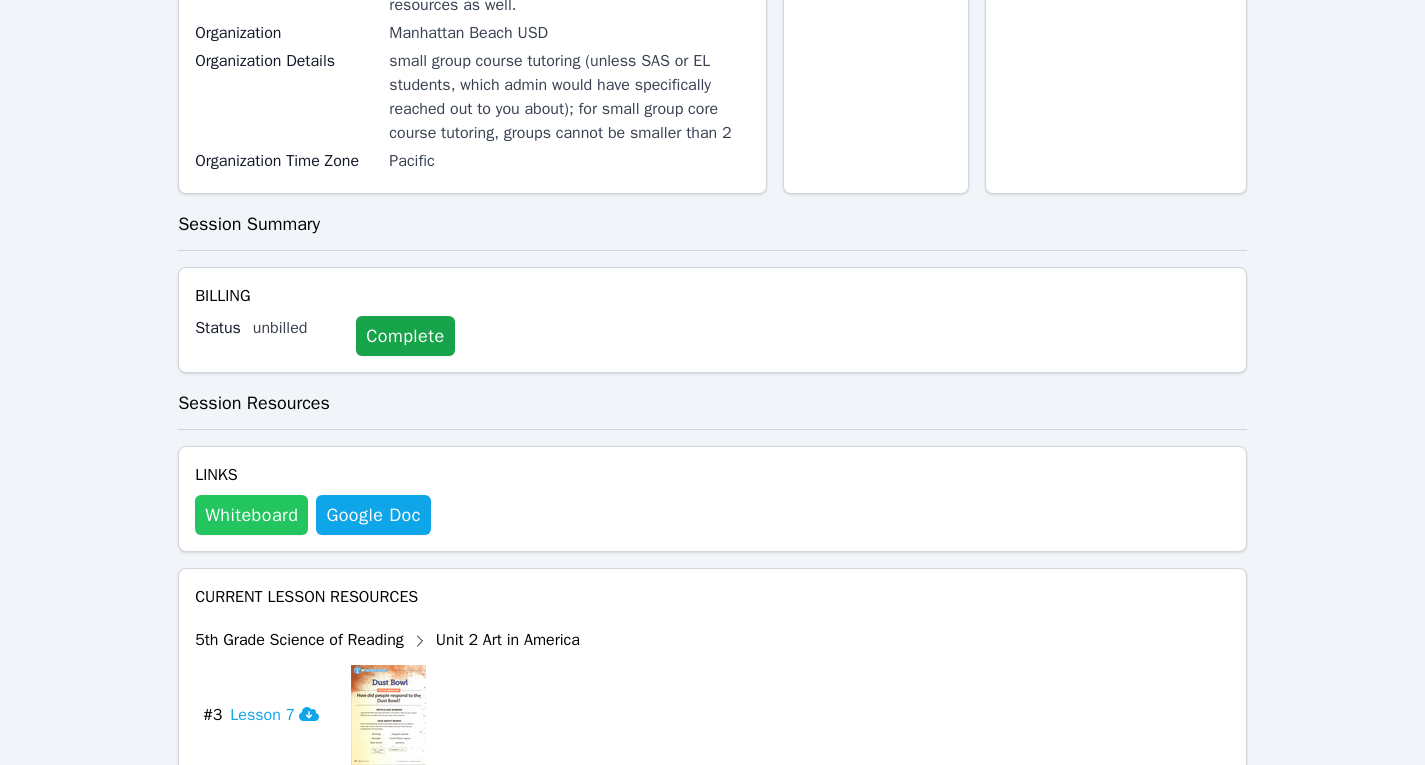 click on "Whiteboard" at bounding box center (251, 515) 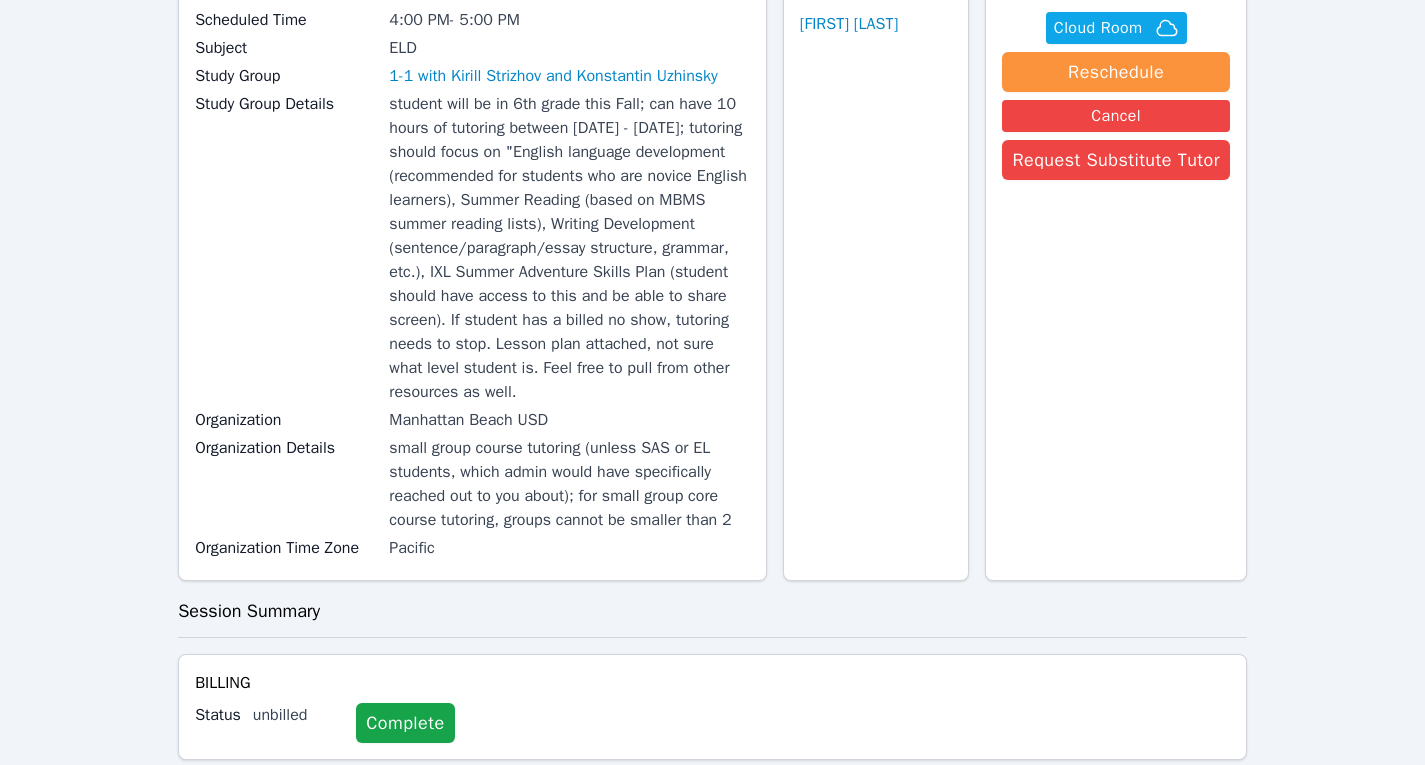 scroll, scrollTop: 0, scrollLeft: 0, axis: both 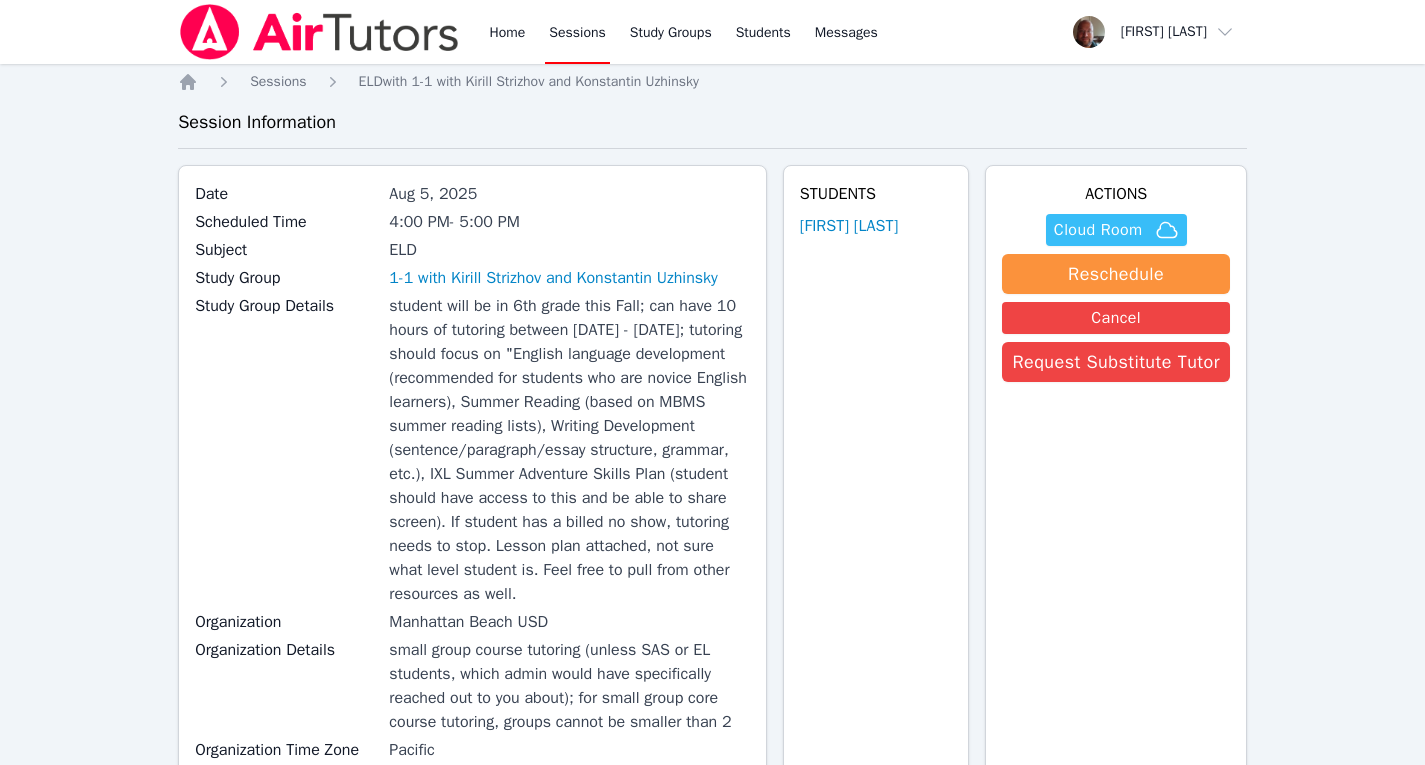 click on "Cloud Room" at bounding box center [1098, 230] 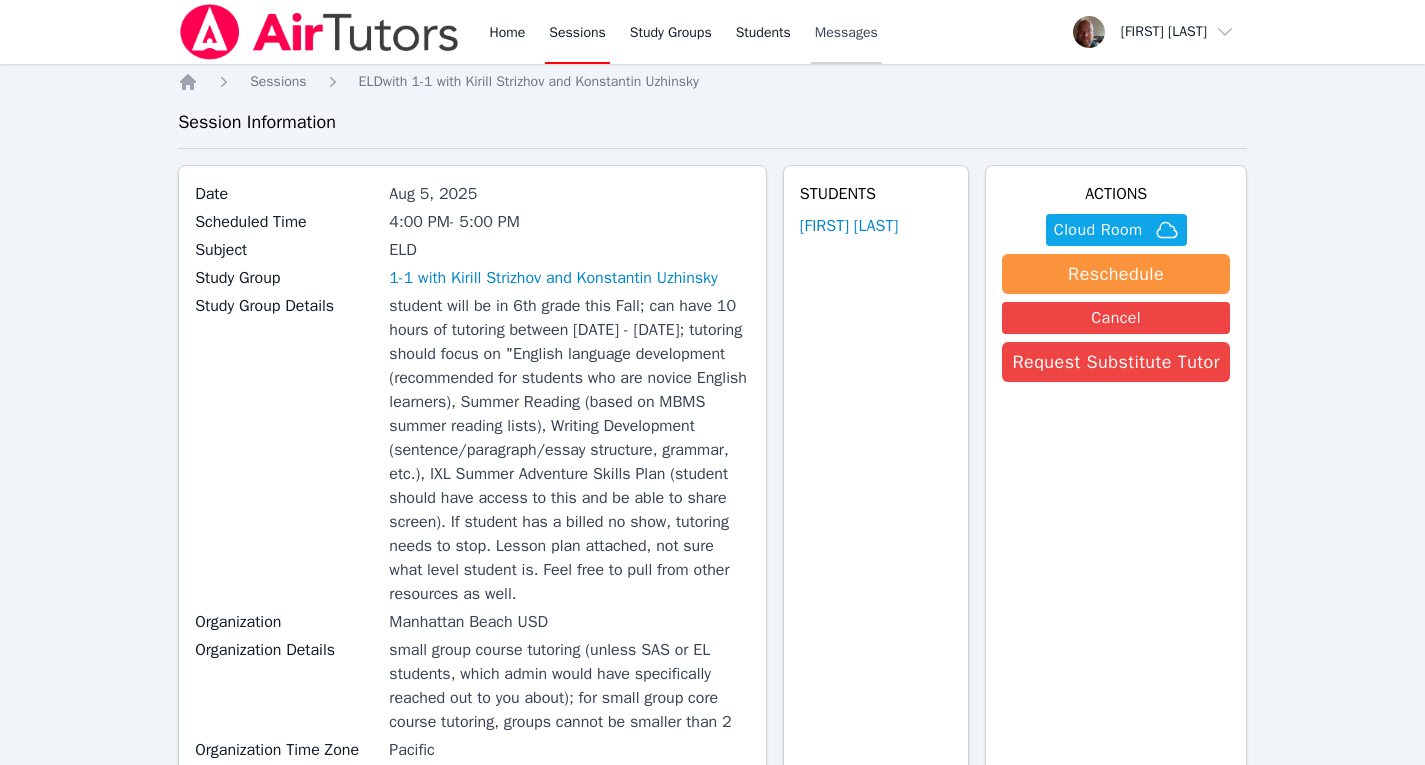 click on "Messages" at bounding box center (846, 33) 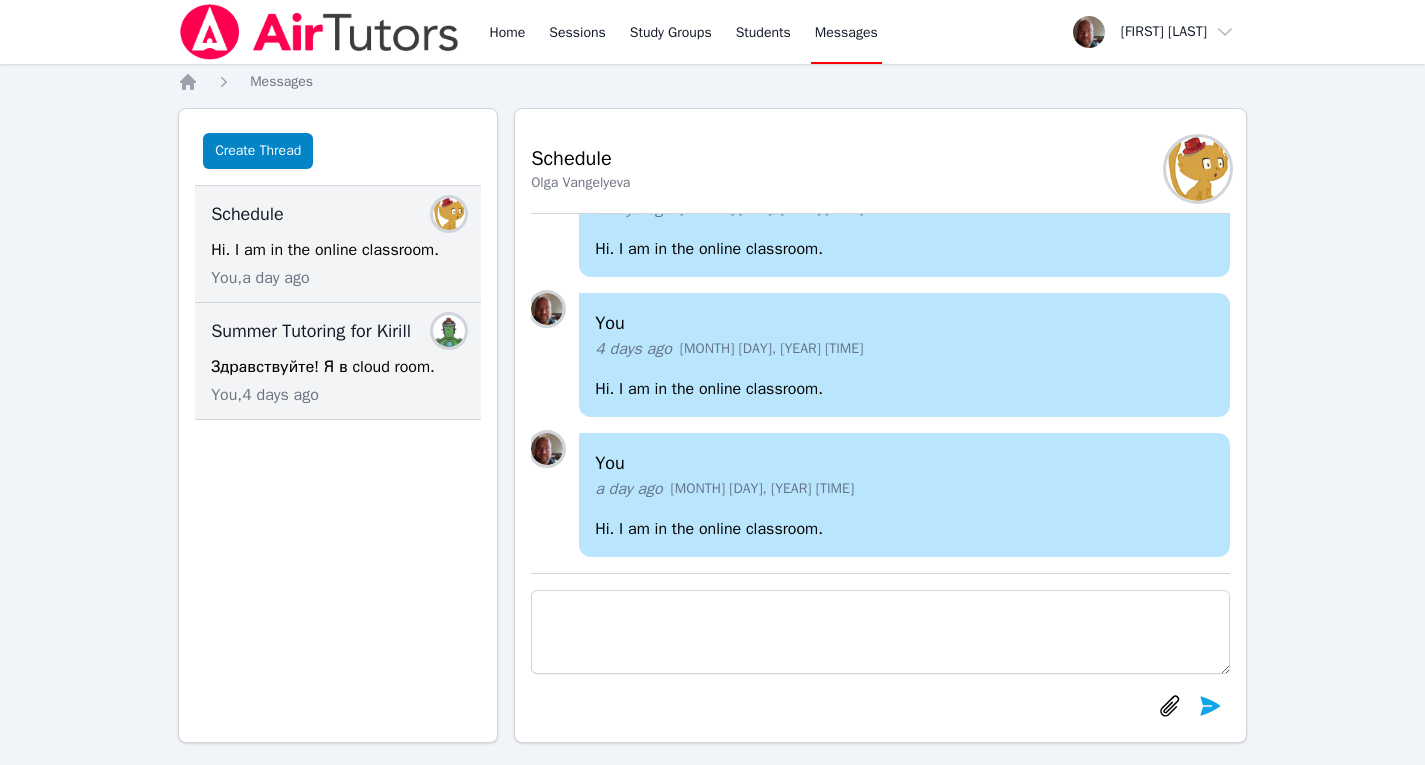 click on "Summer Tutoring for Kirill" at bounding box center [311, 331] 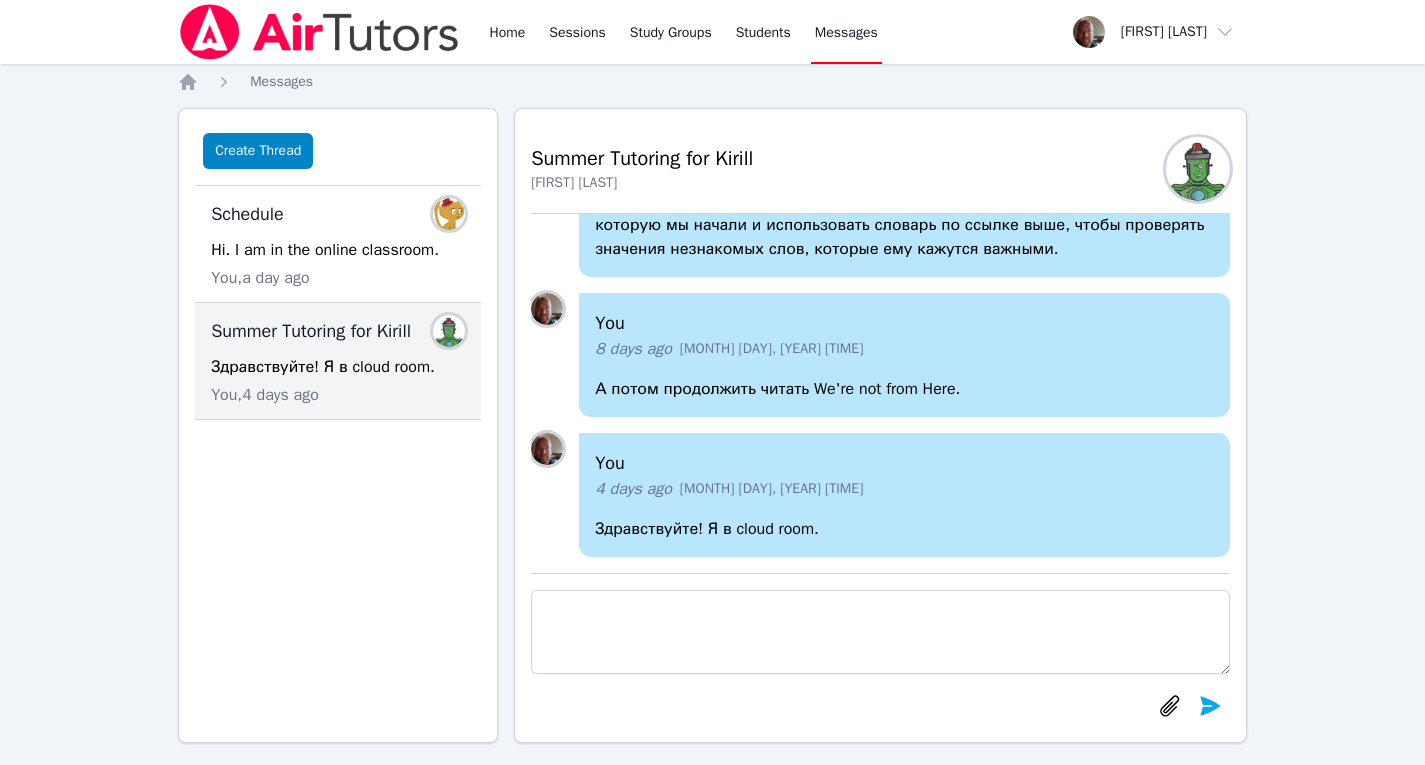 scroll, scrollTop: 18, scrollLeft: 0, axis: vertical 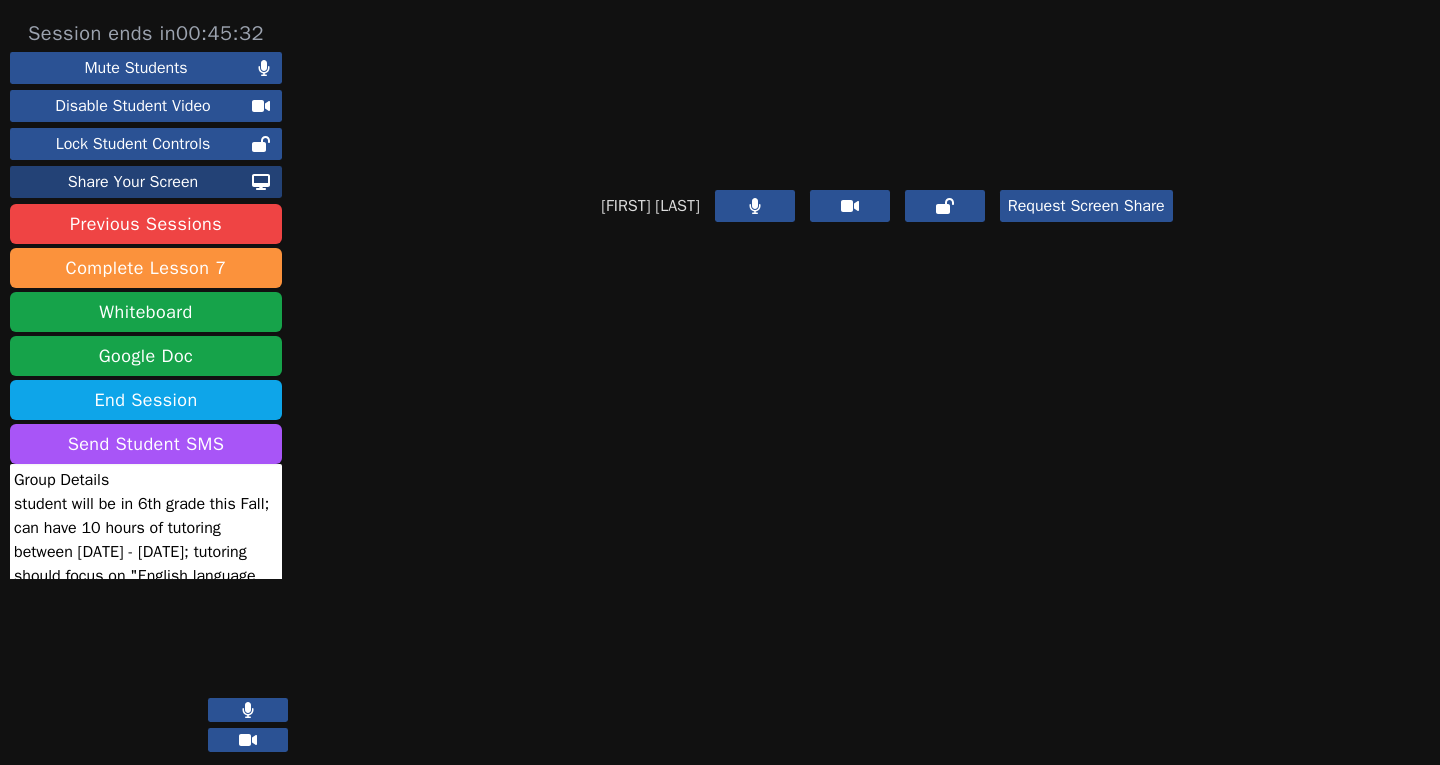 click on "Share Your Screen" at bounding box center (133, 182) 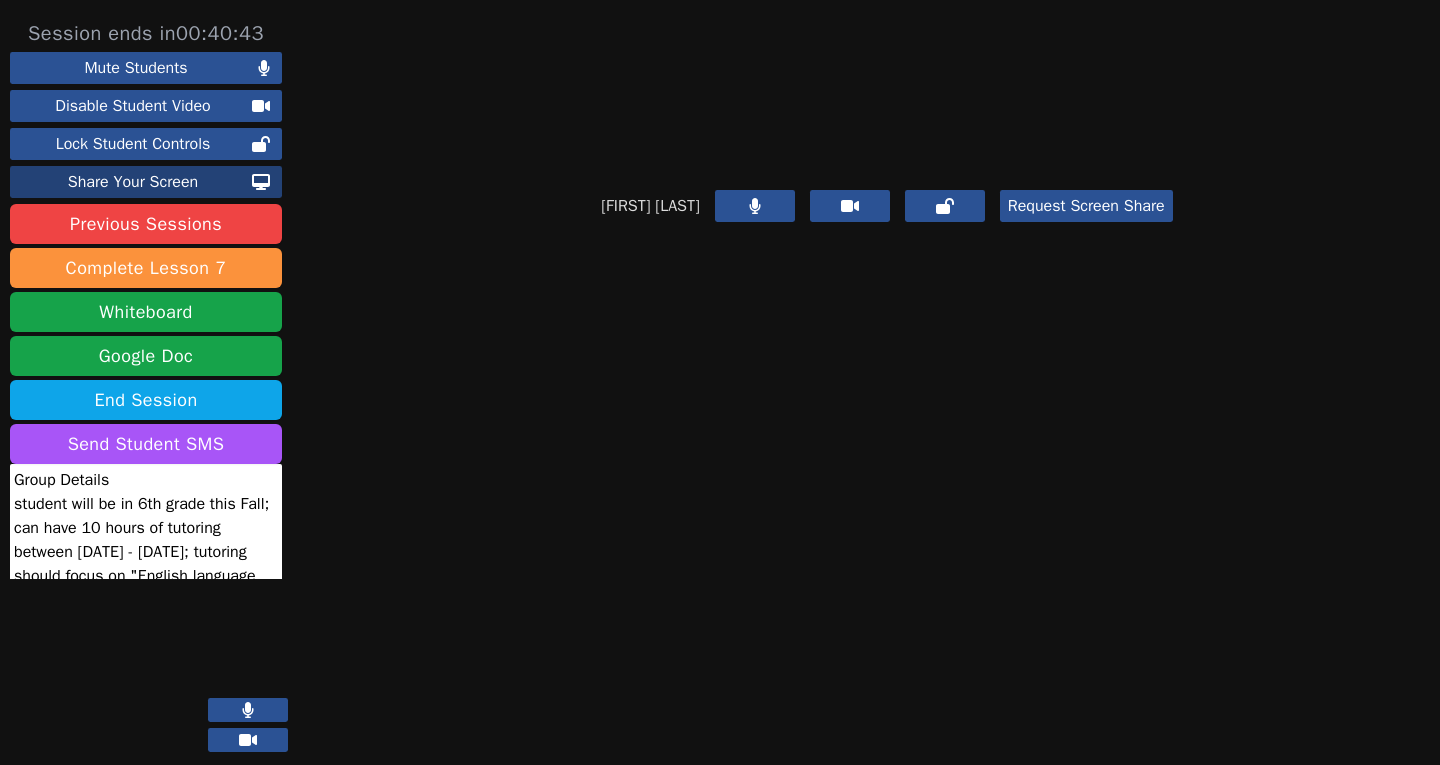 click on "Share Your Screen" at bounding box center (133, 182) 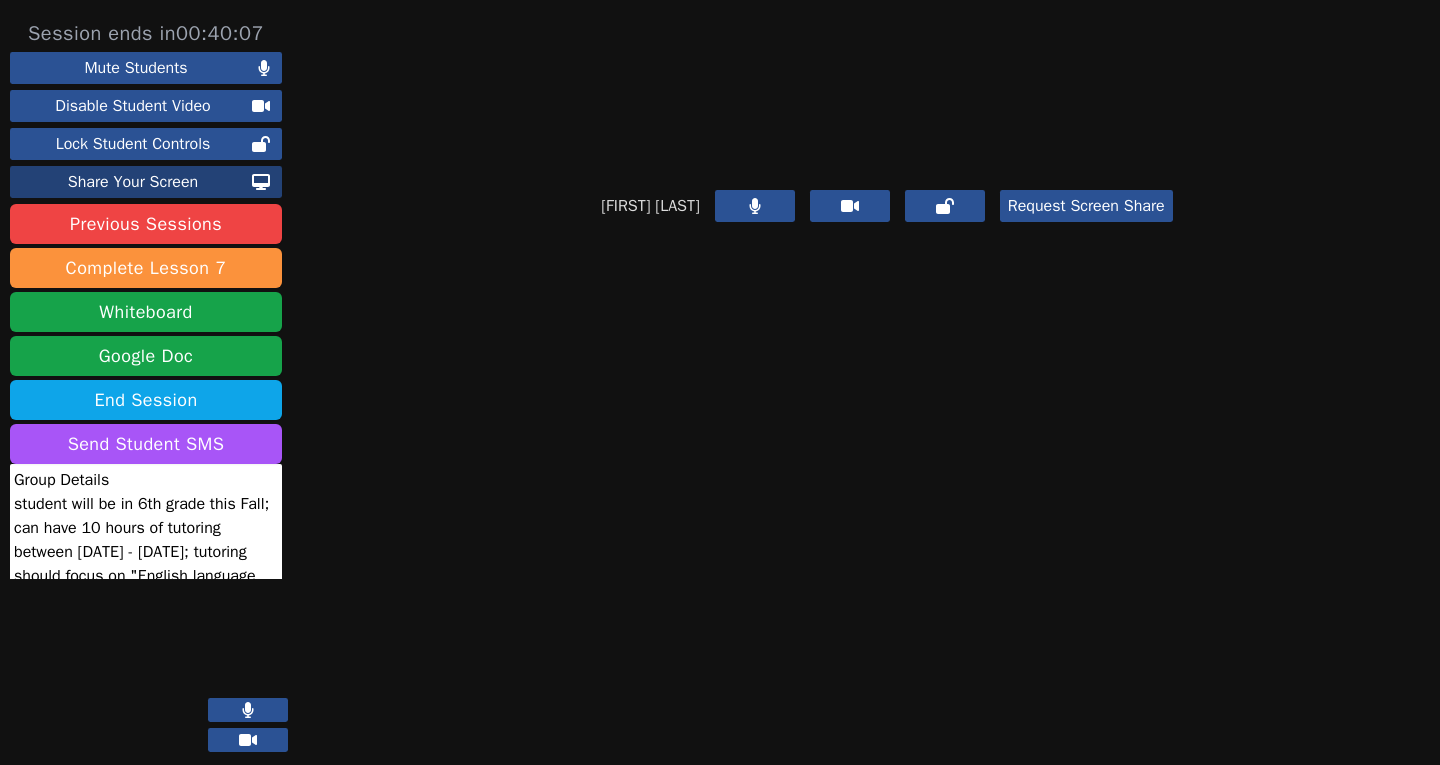 click on "Share Your Screen" at bounding box center [133, 182] 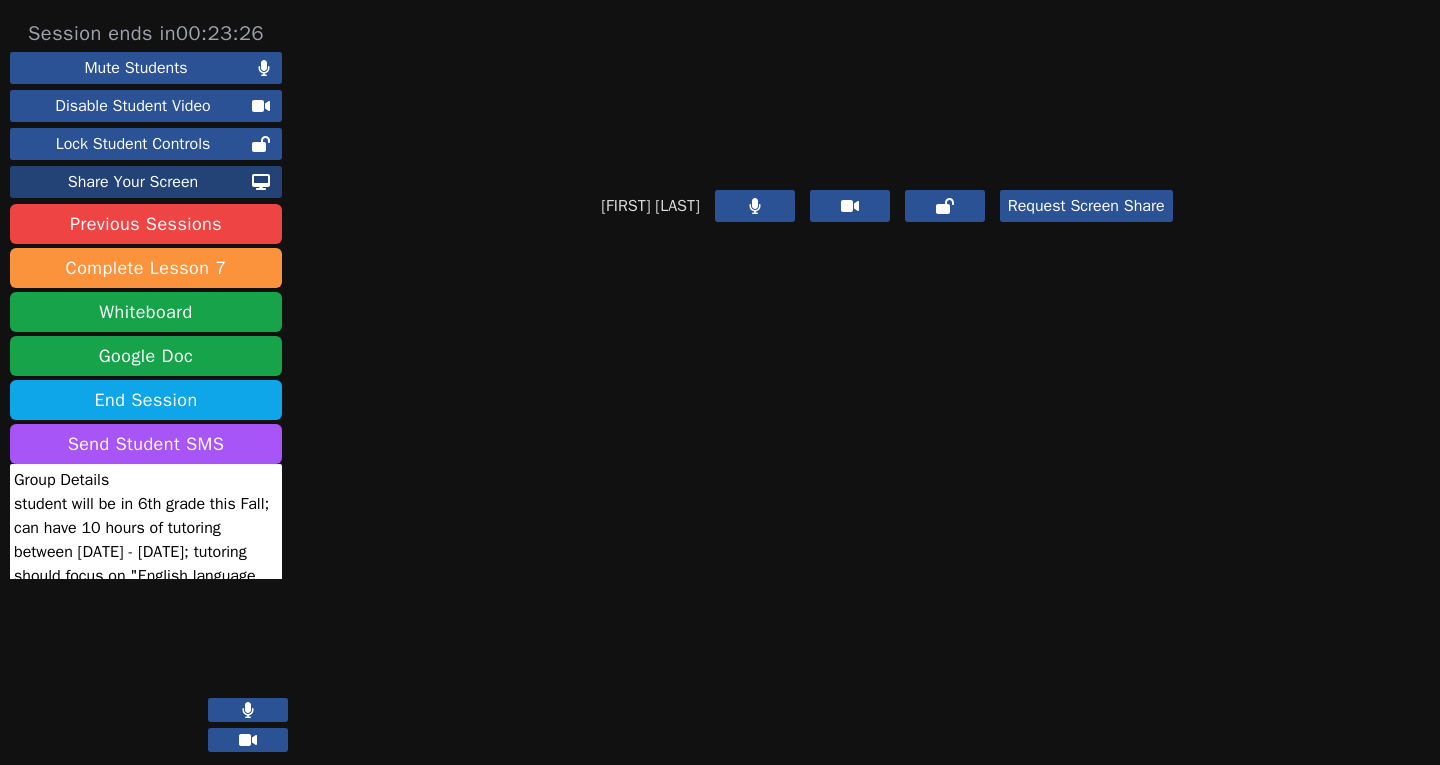 click on "Share Your Screen" at bounding box center (133, 182) 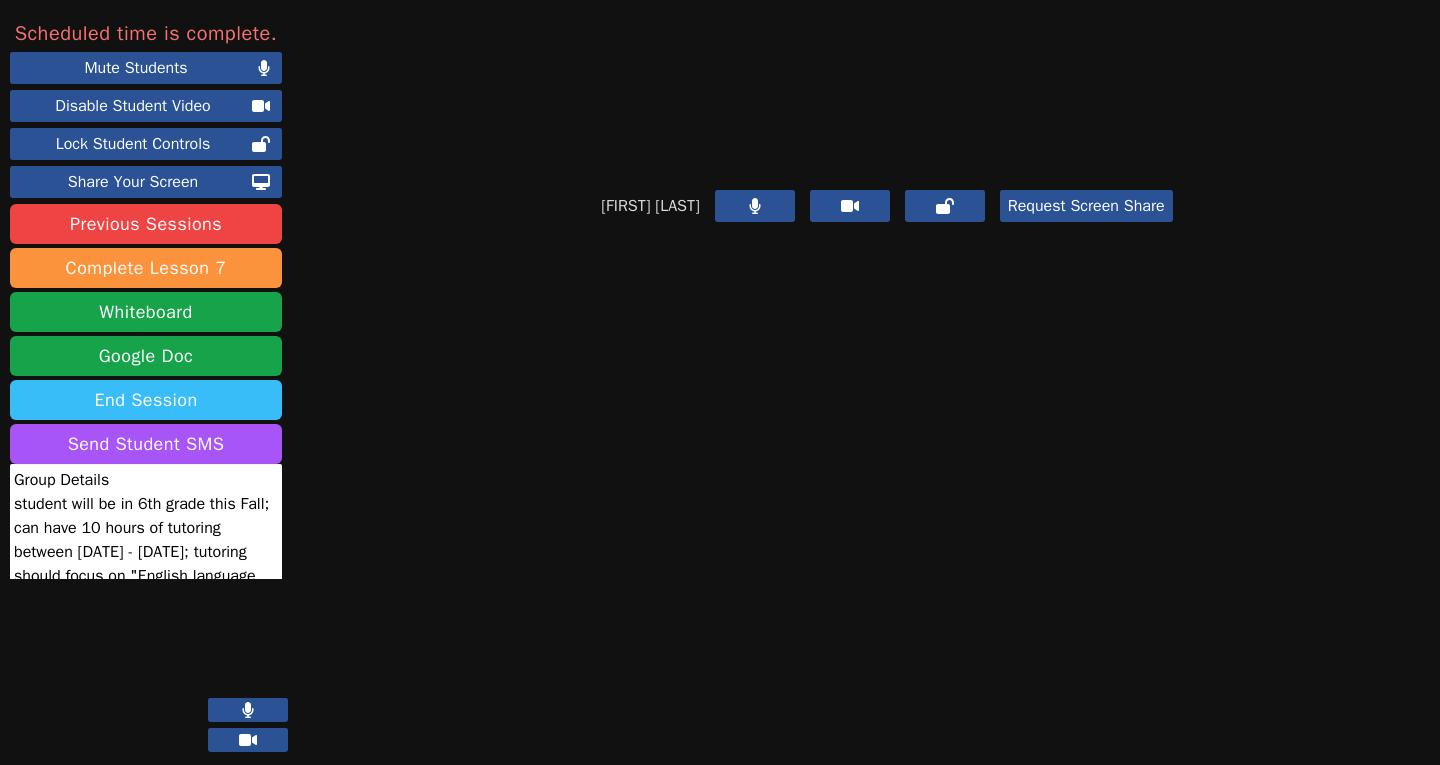 click on "End Session" at bounding box center [146, 400] 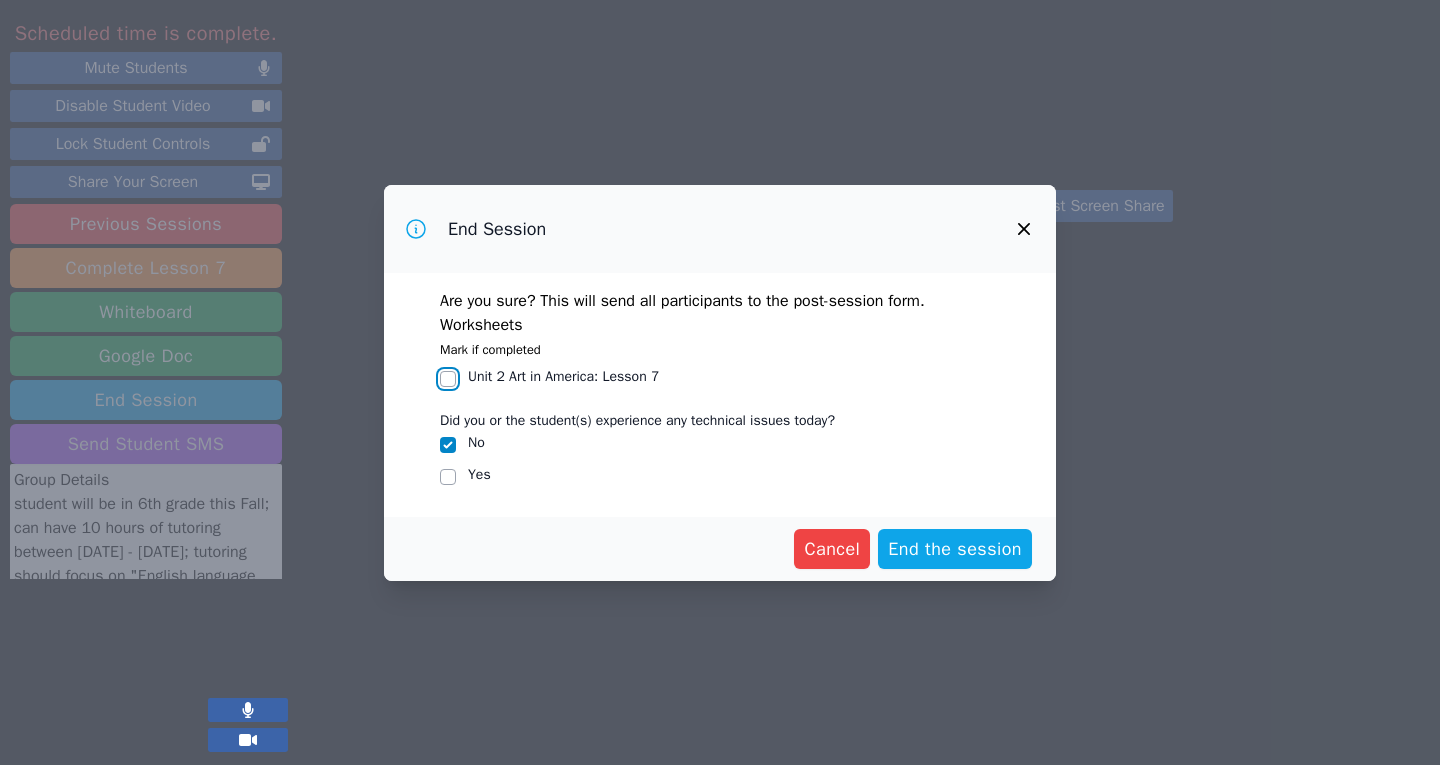 click on "Unit 2 Art in America :   Lesson 7" at bounding box center (448, 379) 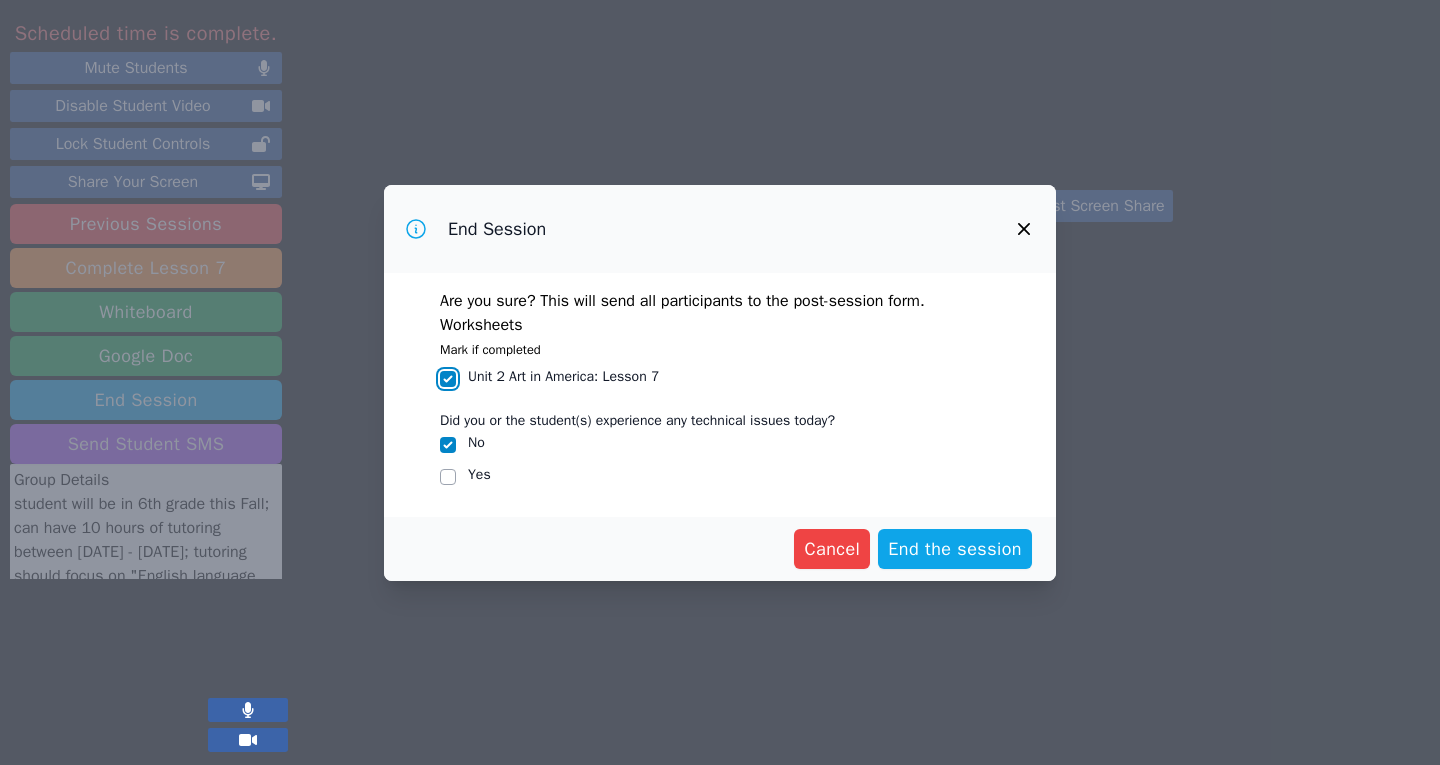 checkbox on "true" 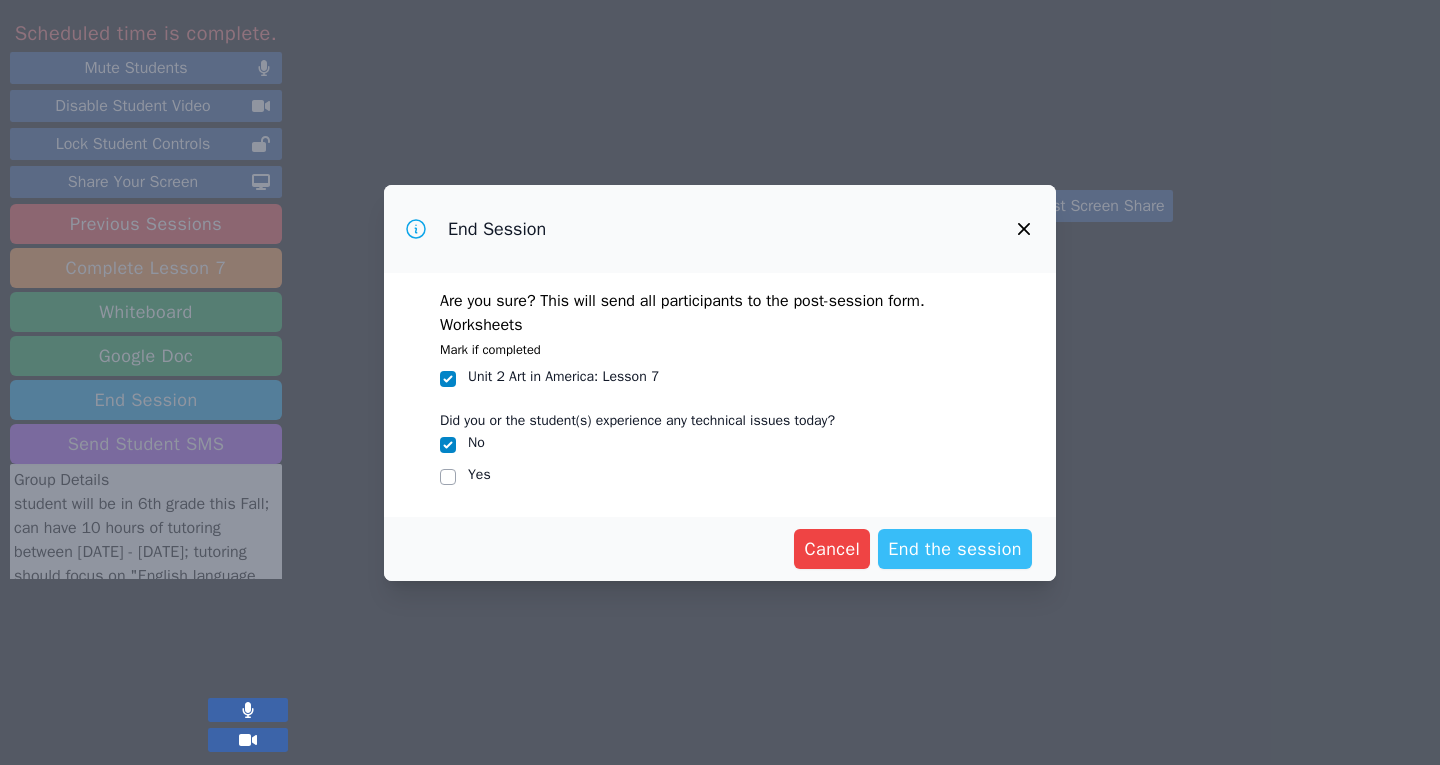 click on "End the session" at bounding box center [955, 549] 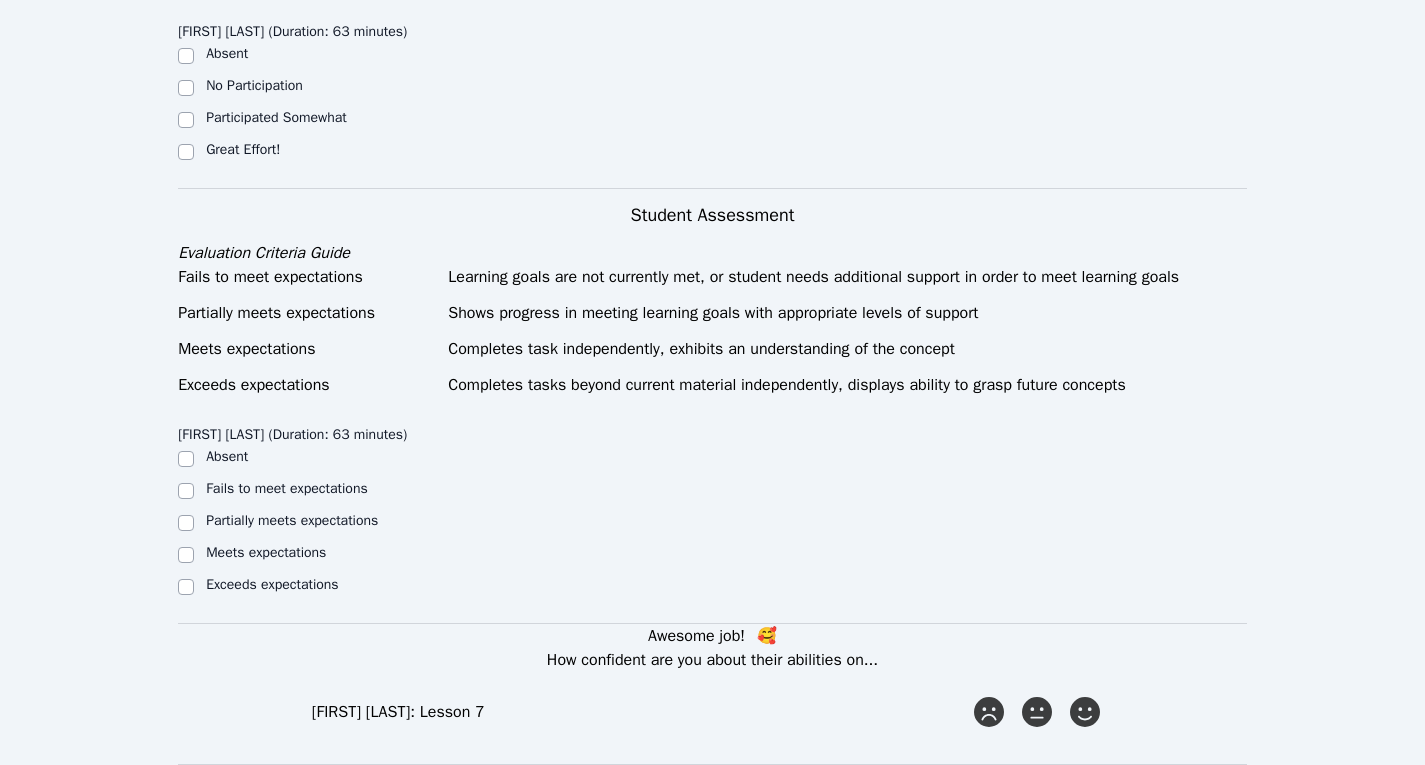 scroll, scrollTop: 1023, scrollLeft: 0, axis: vertical 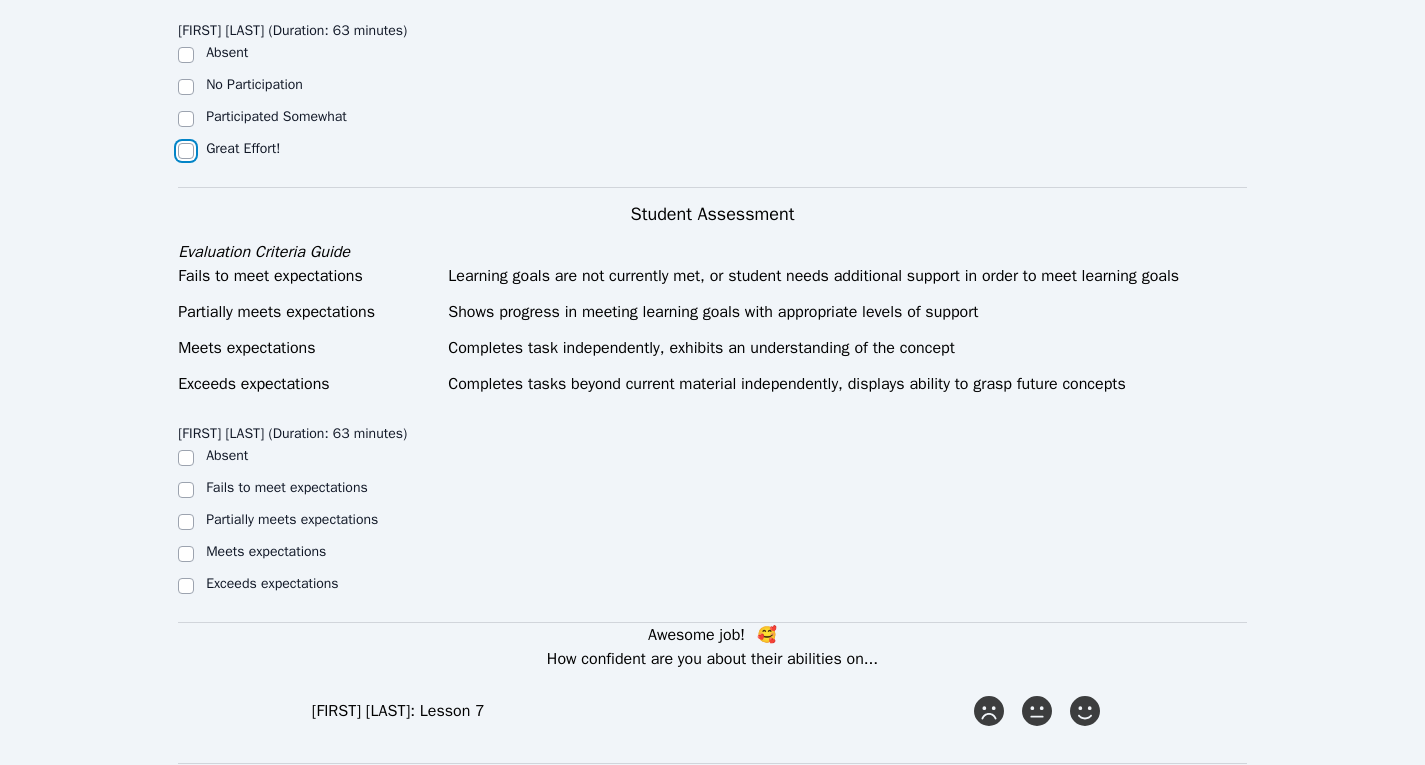 click on "Great Effort!" at bounding box center (186, 151) 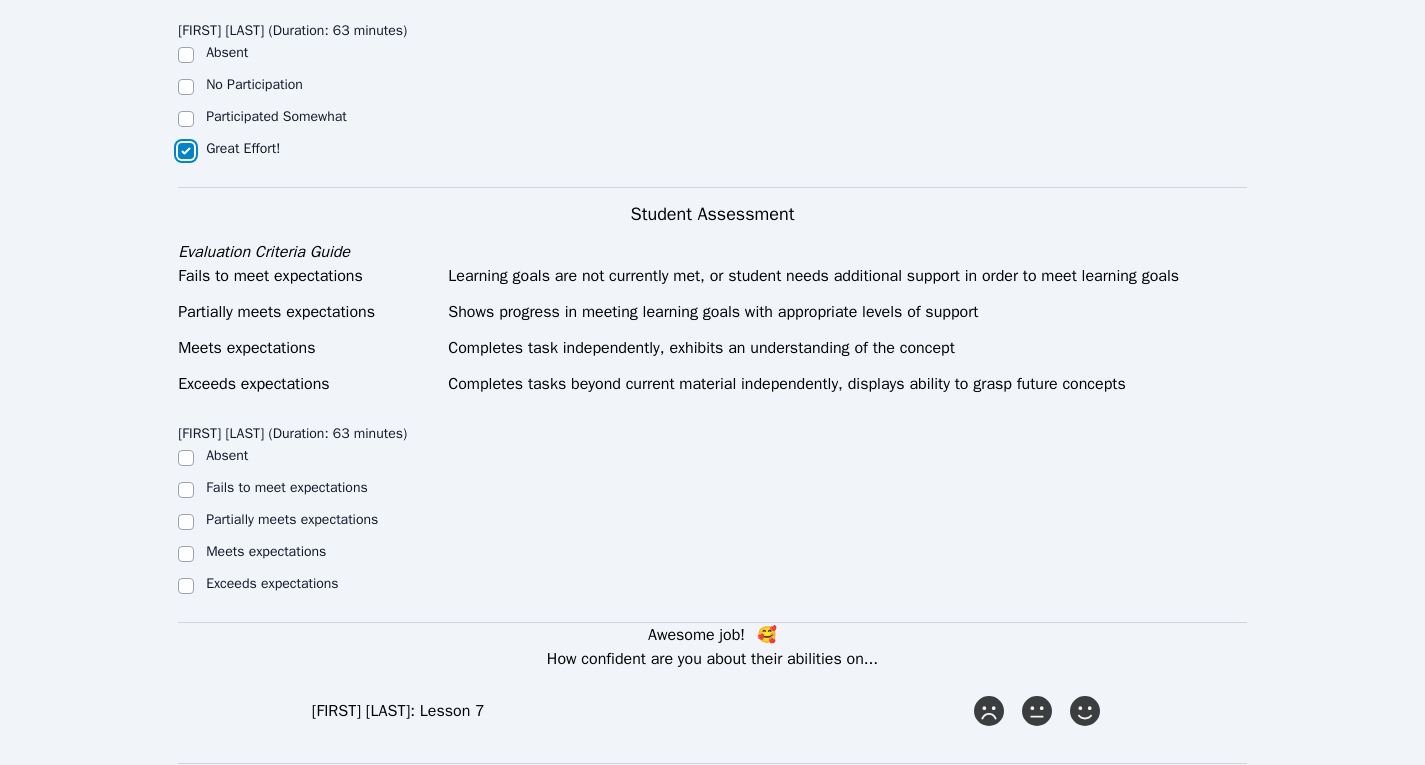 checkbox on "true" 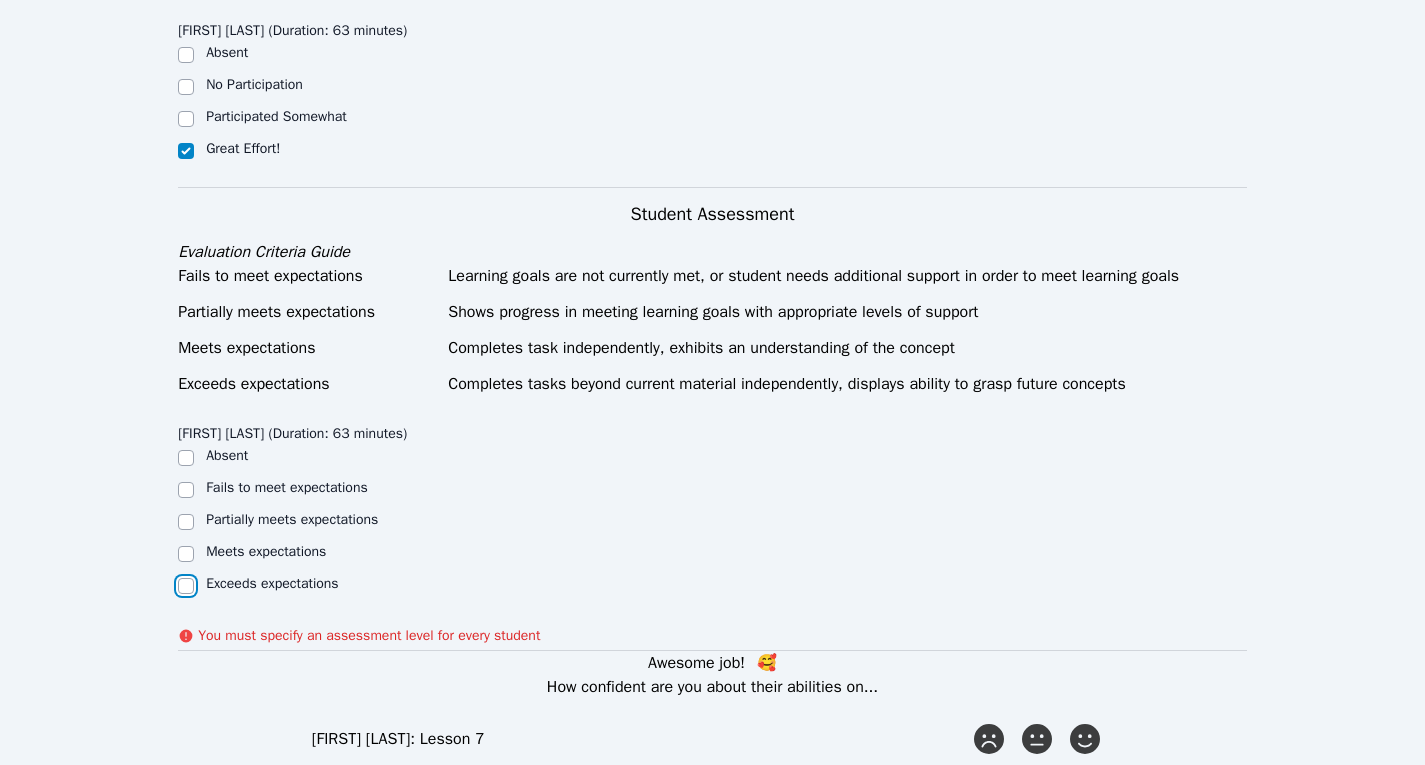 click on "Exceeds expectations" at bounding box center [186, 586] 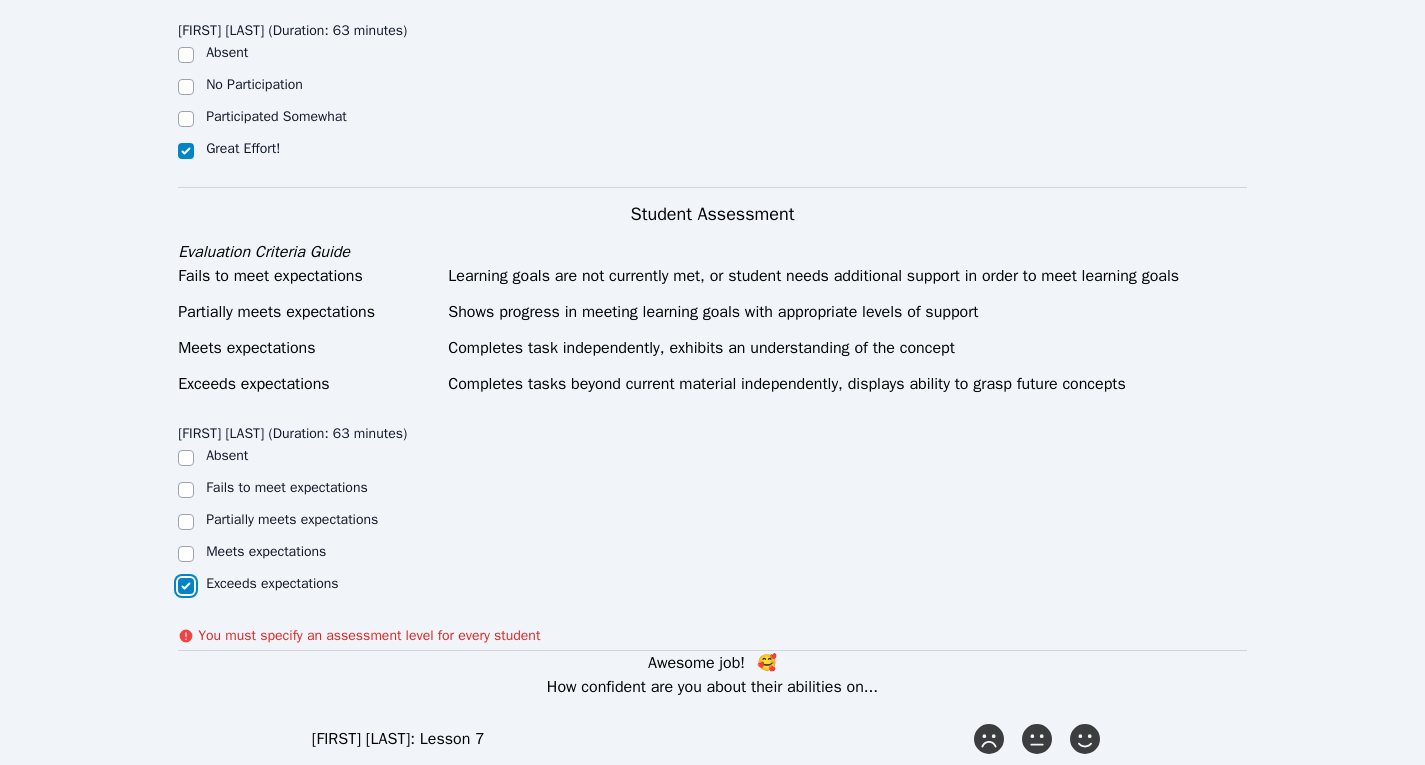 checkbox on "true" 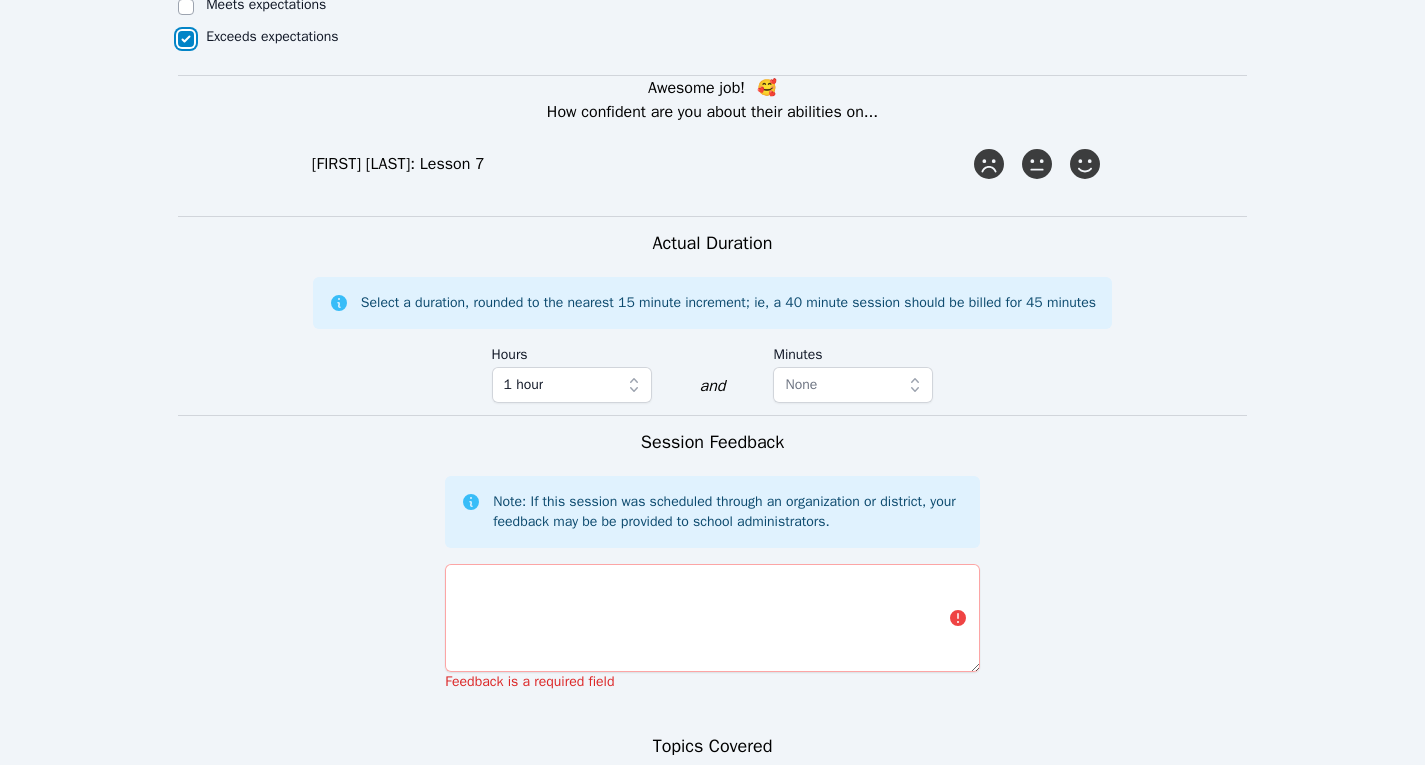 scroll, scrollTop: 1573, scrollLeft: 0, axis: vertical 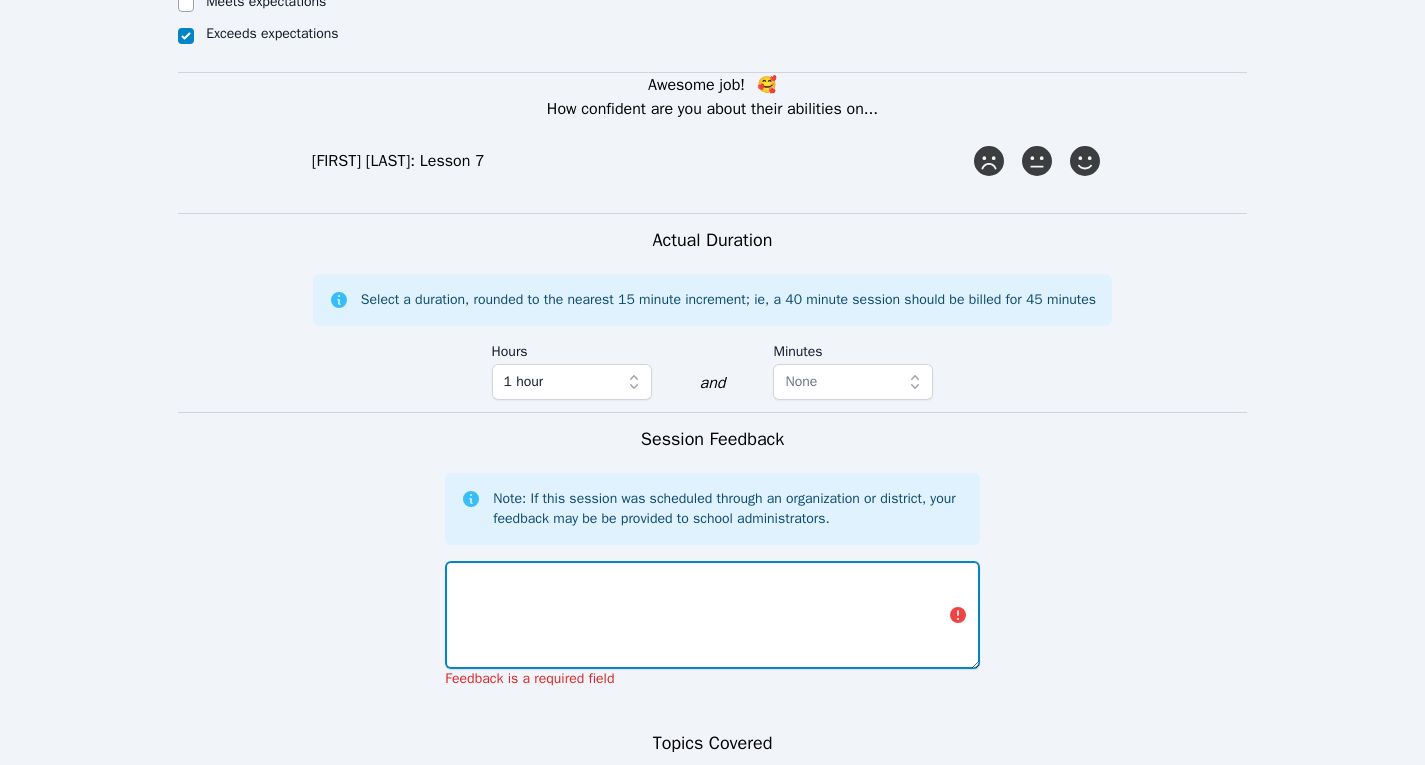click at bounding box center [712, 615] 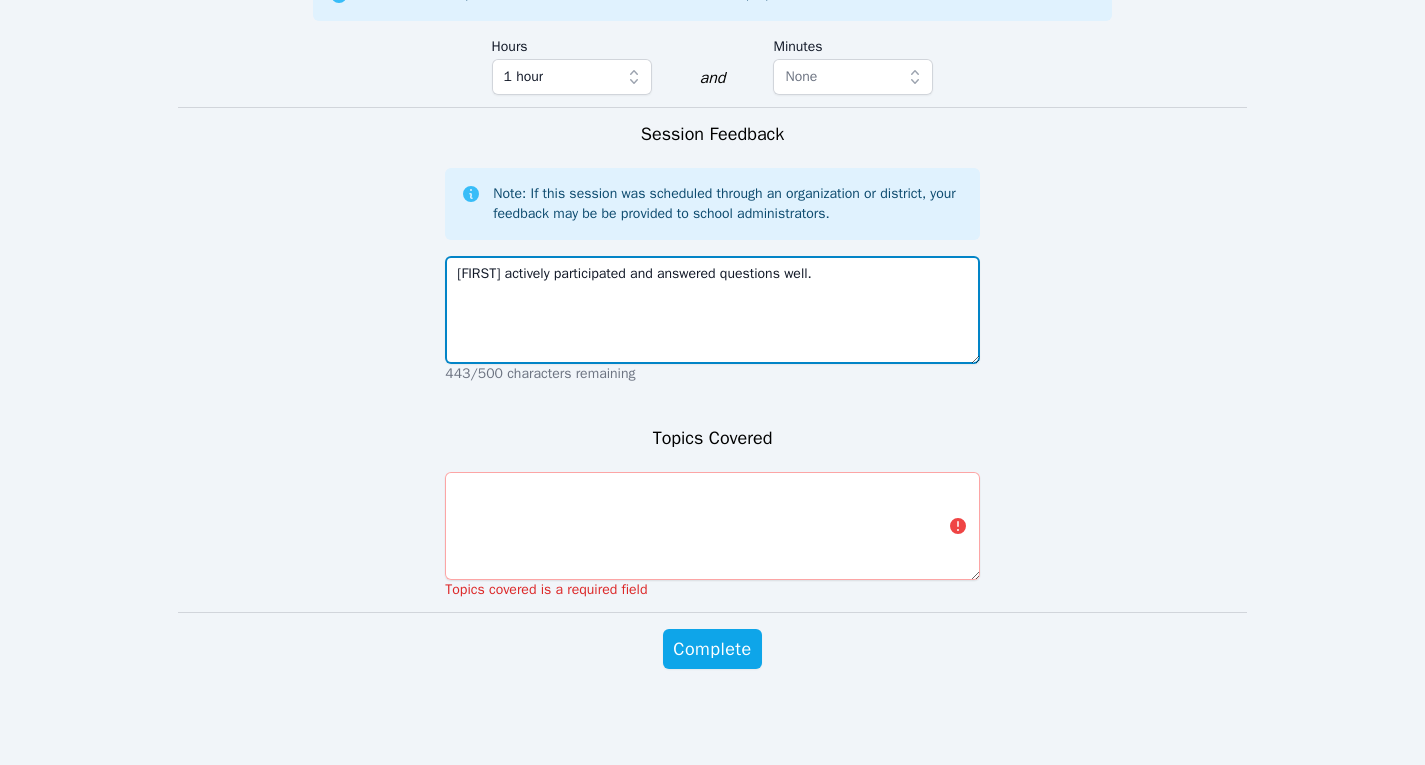 scroll, scrollTop: 1882, scrollLeft: 0, axis: vertical 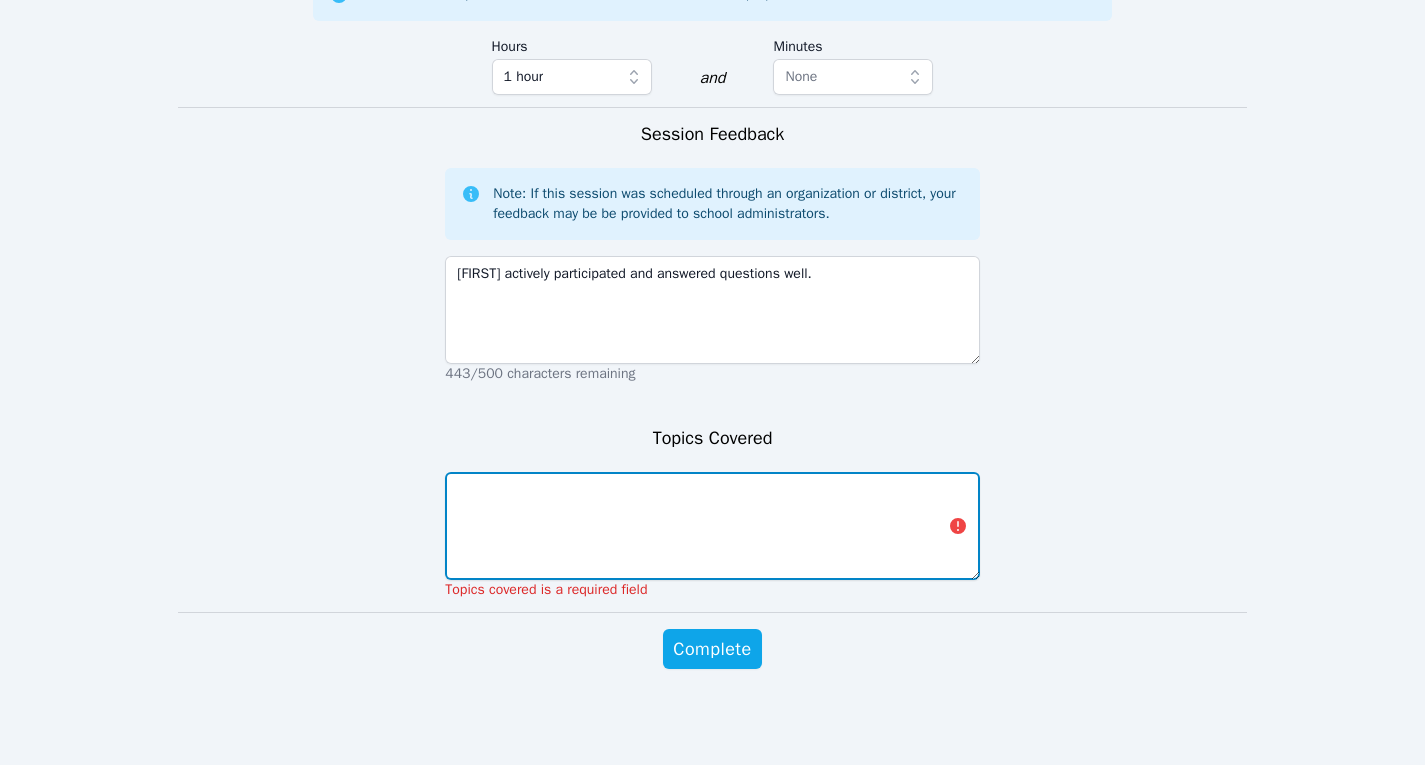click at bounding box center [712, 526] 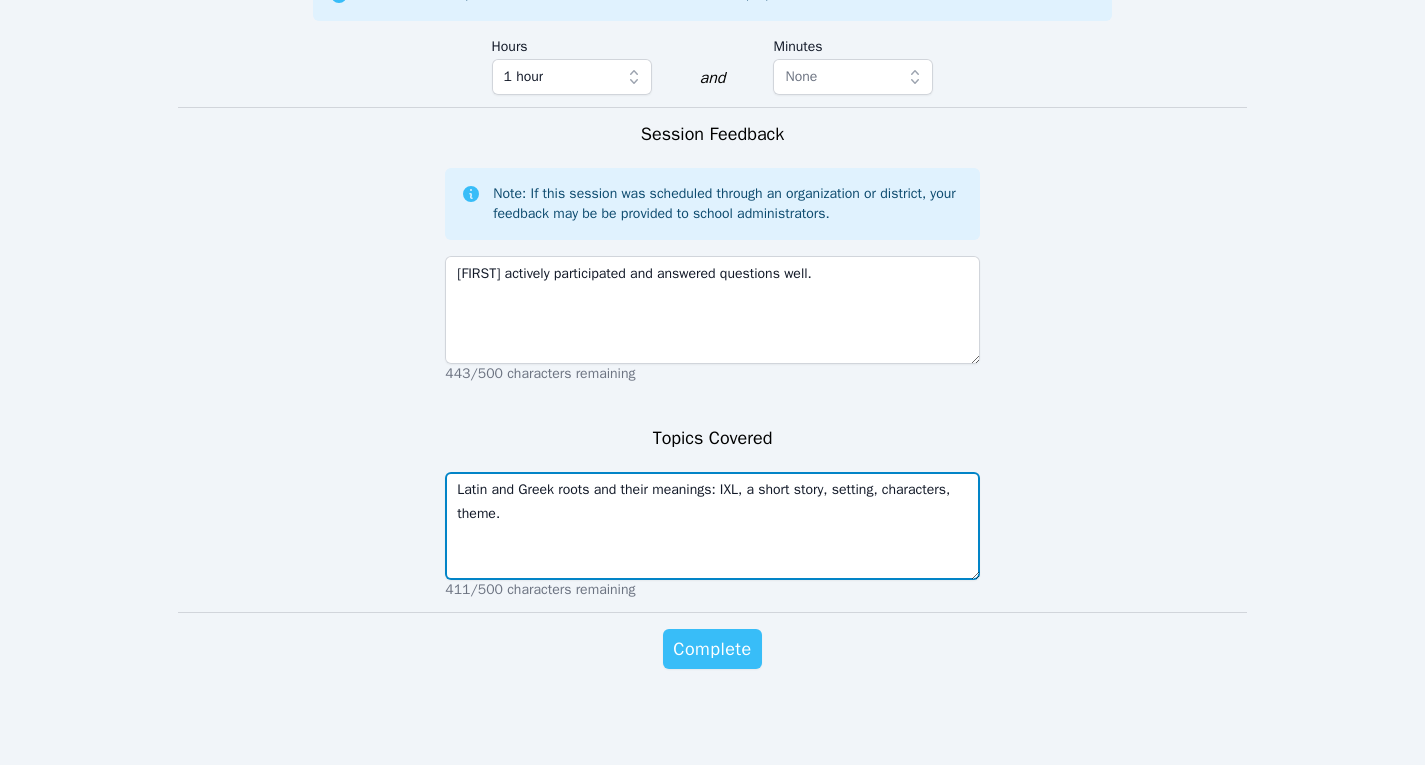 type on "Latin and Greek roots and their meanings: IXL, a short story, setting, characters, theme." 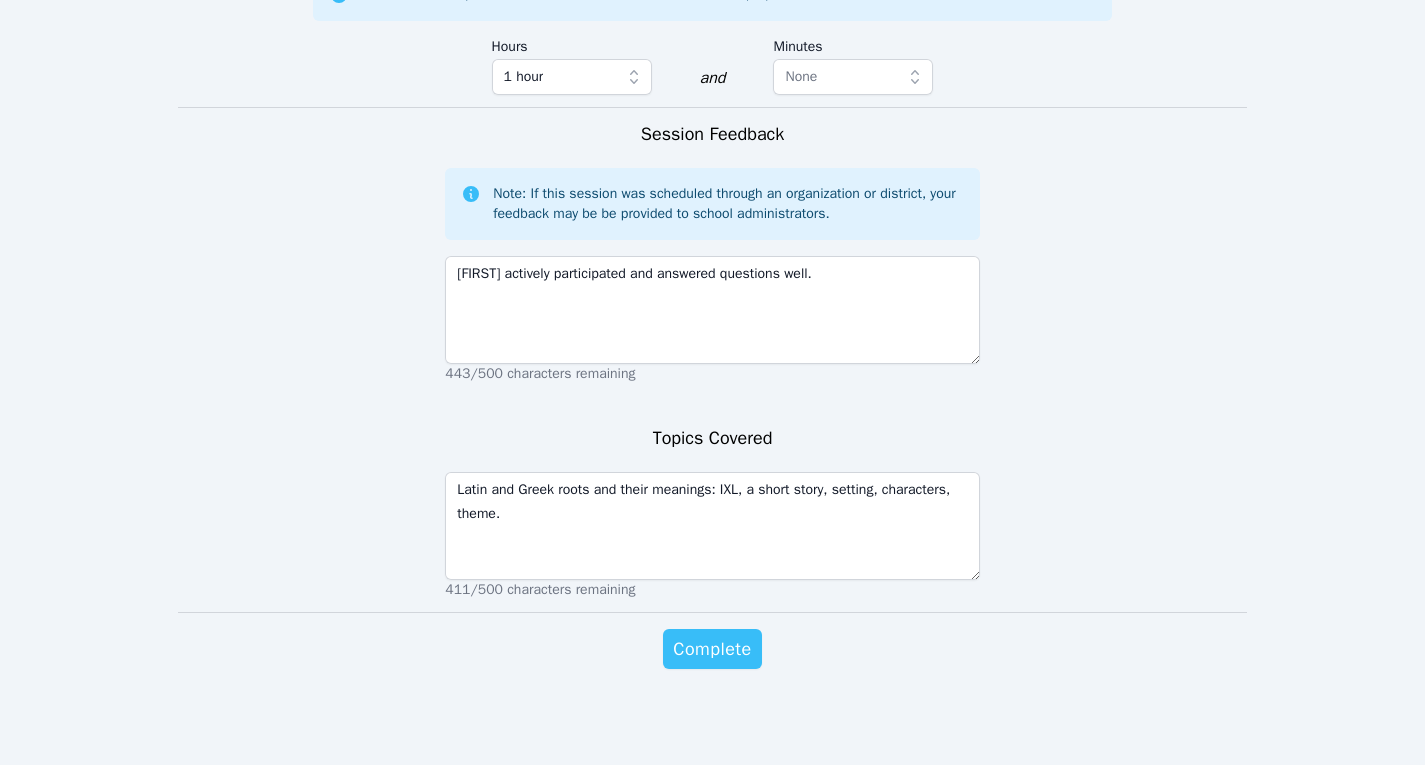 click on "Complete" at bounding box center (712, 649) 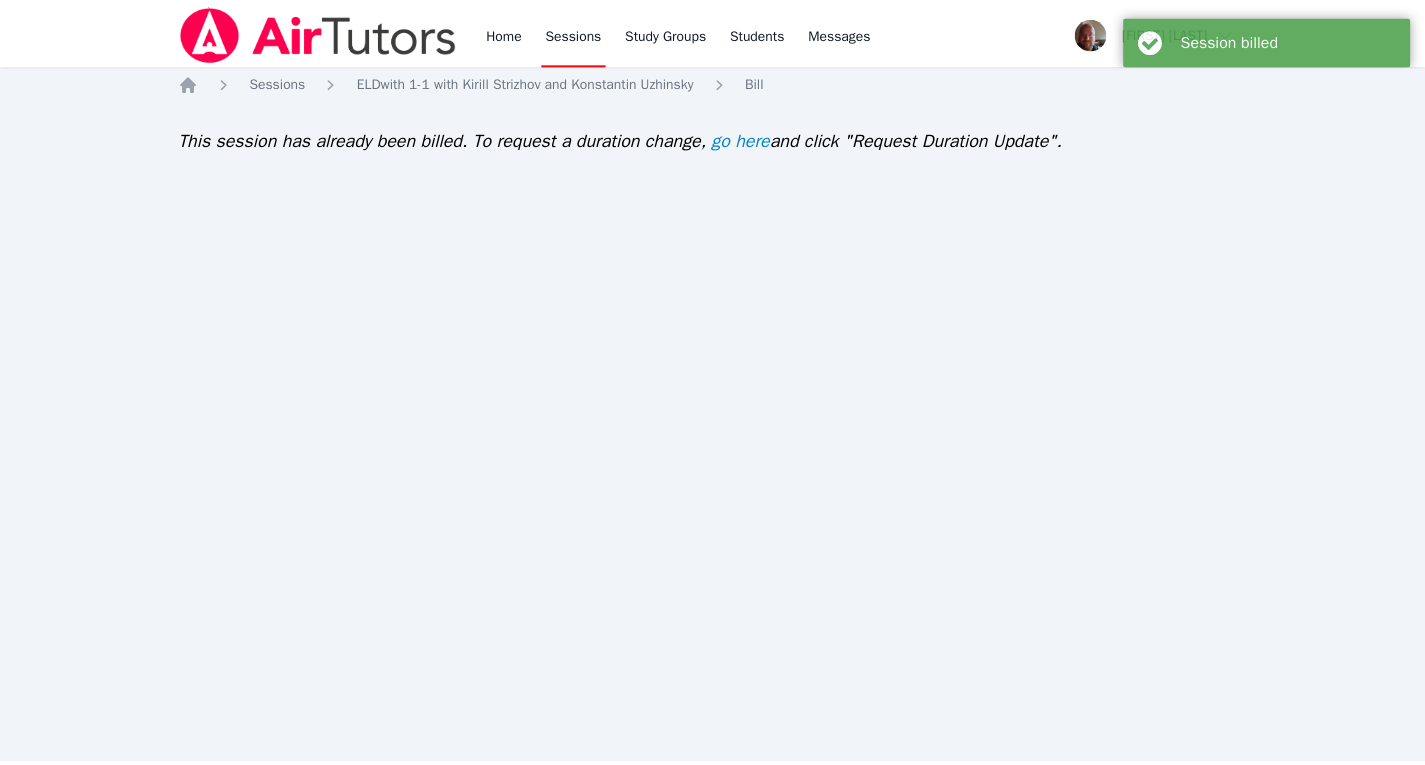 scroll, scrollTop: 0, scrollLeft: 0, axis: both 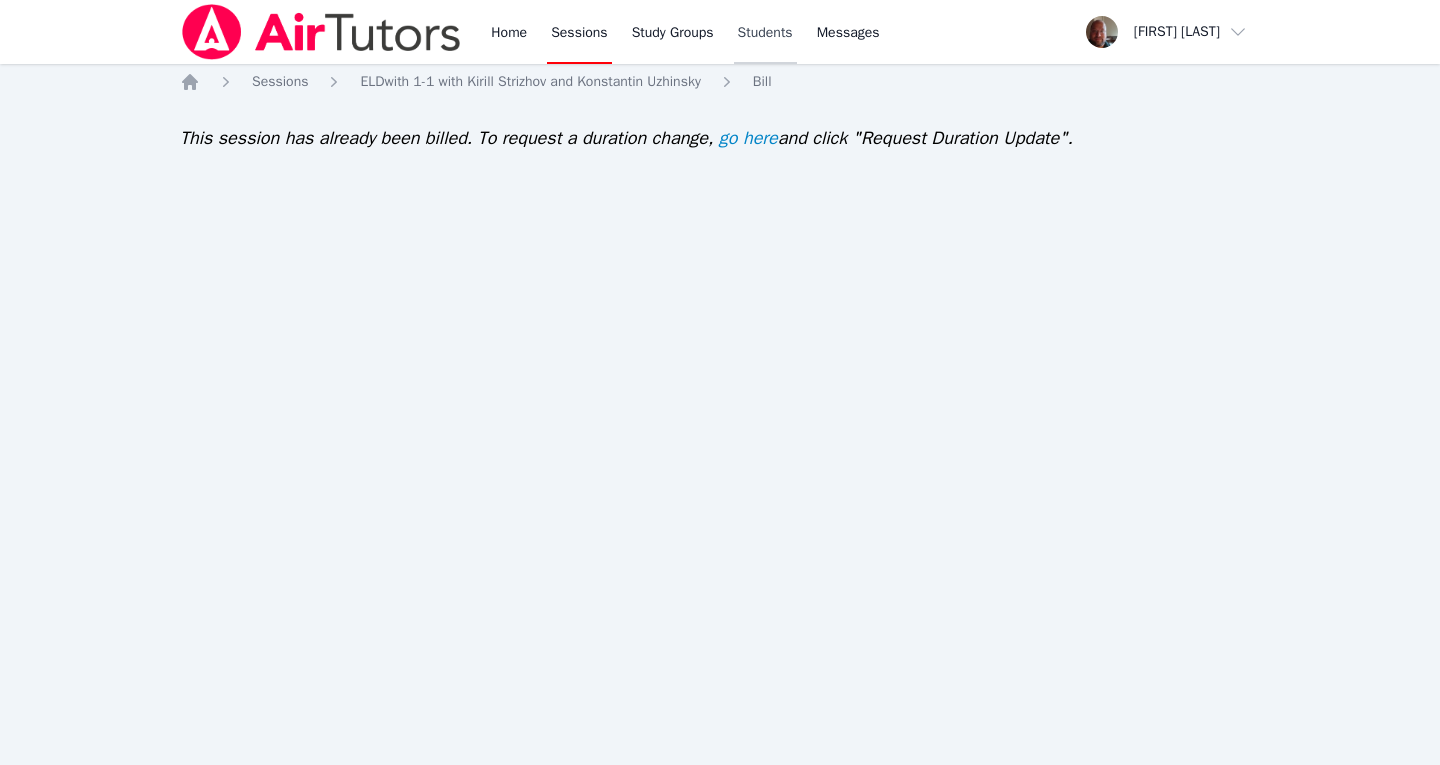 click on "Students" at bounding box center [765, 32] 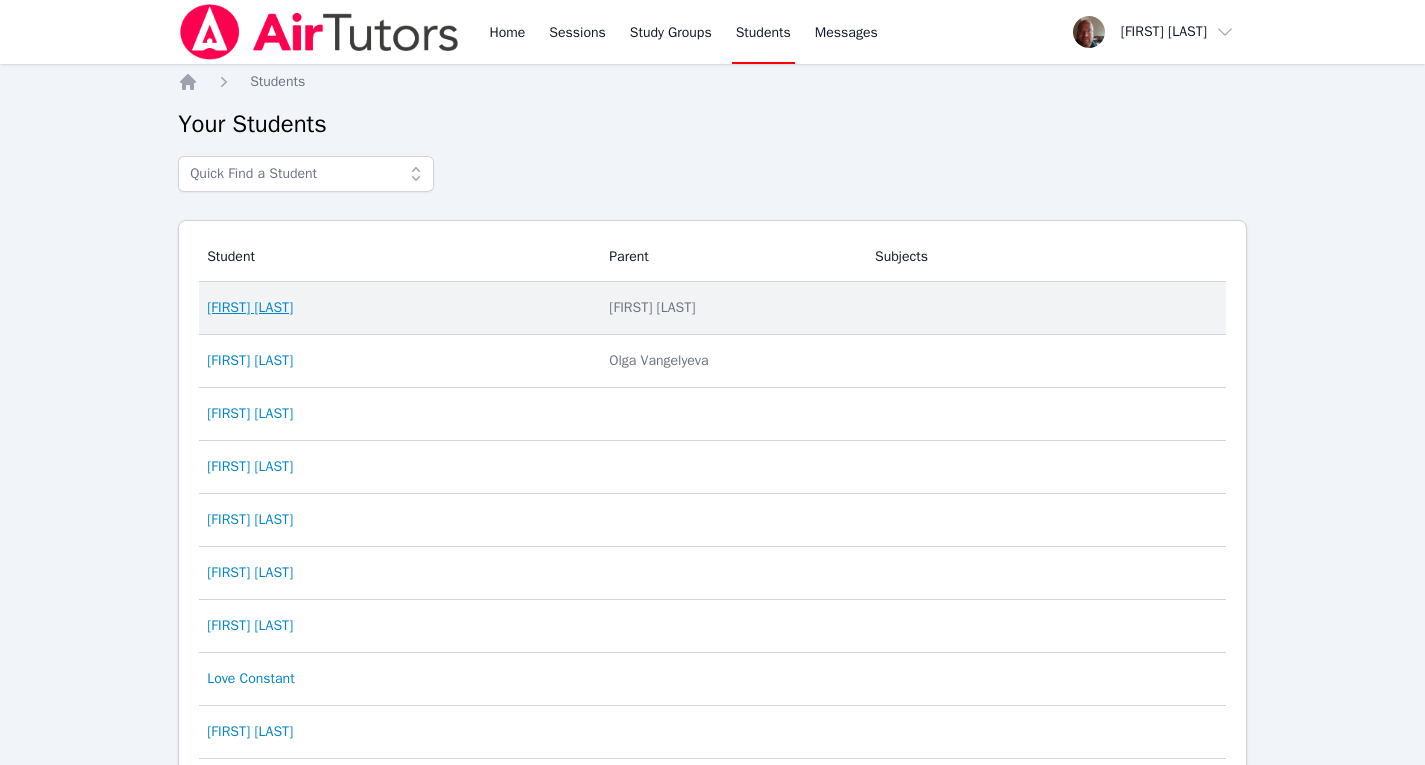 click on "[FIRST] [LAST]" at bounding box center [250, 308] 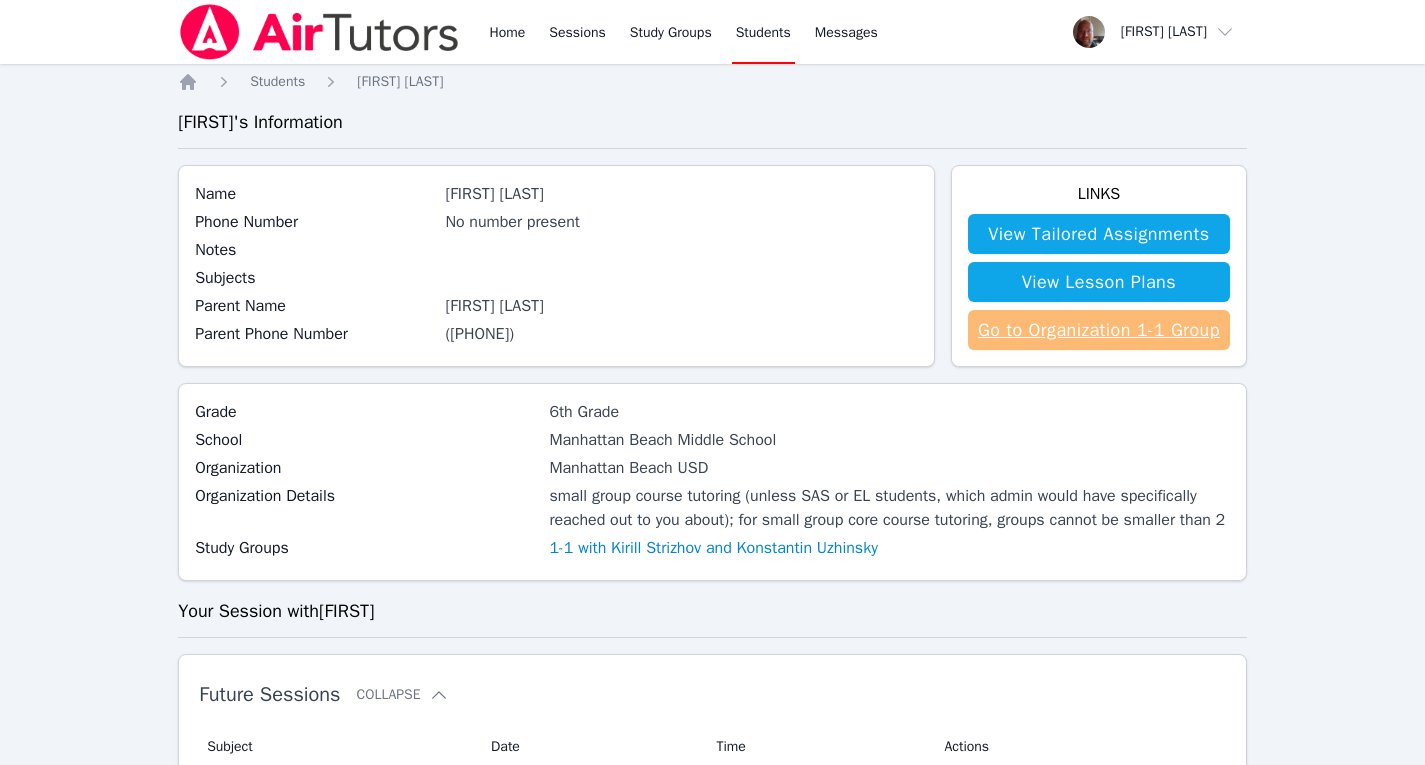 click on "Go to Organization 1-1 Group" at bounding box center (1099, 330) 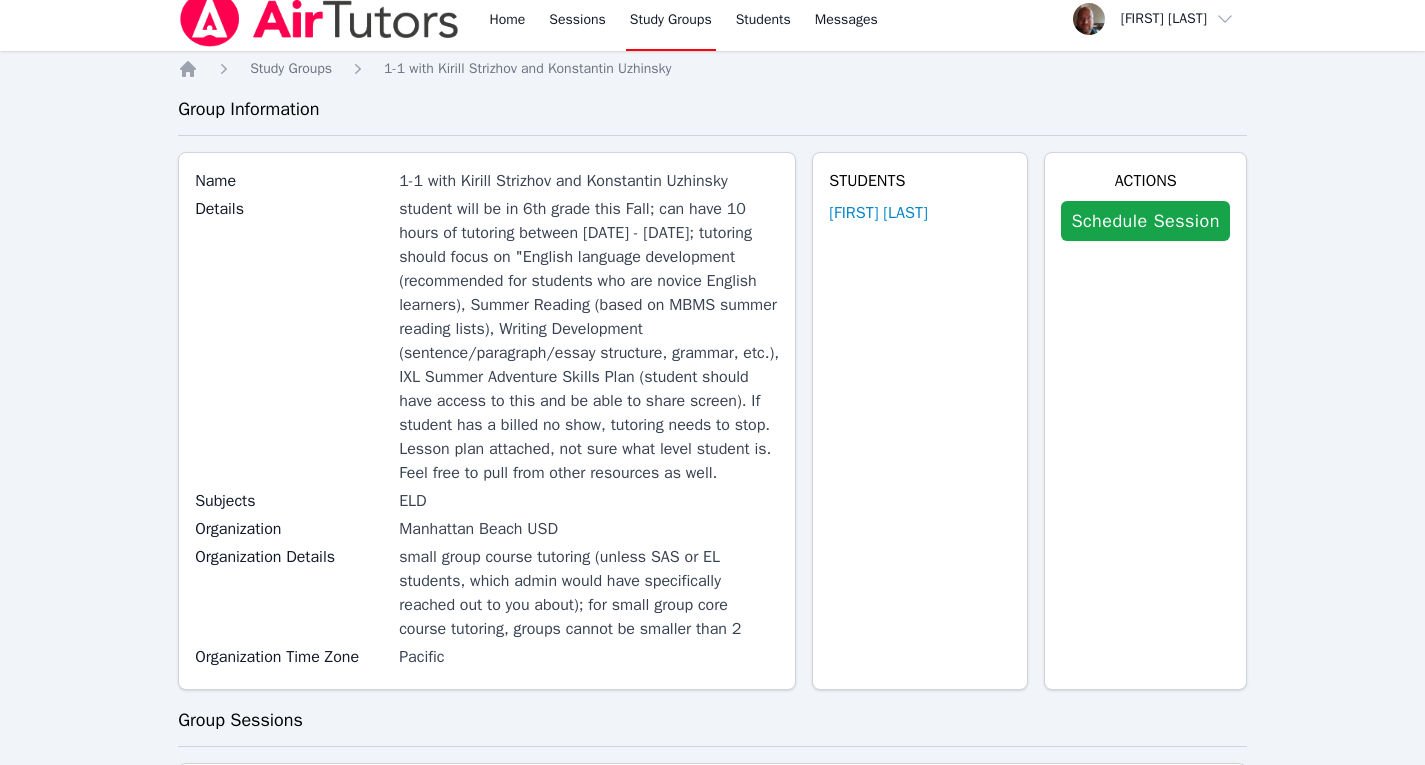 scroll, scrollTop: 0, scrollLeft: 0, axis: both 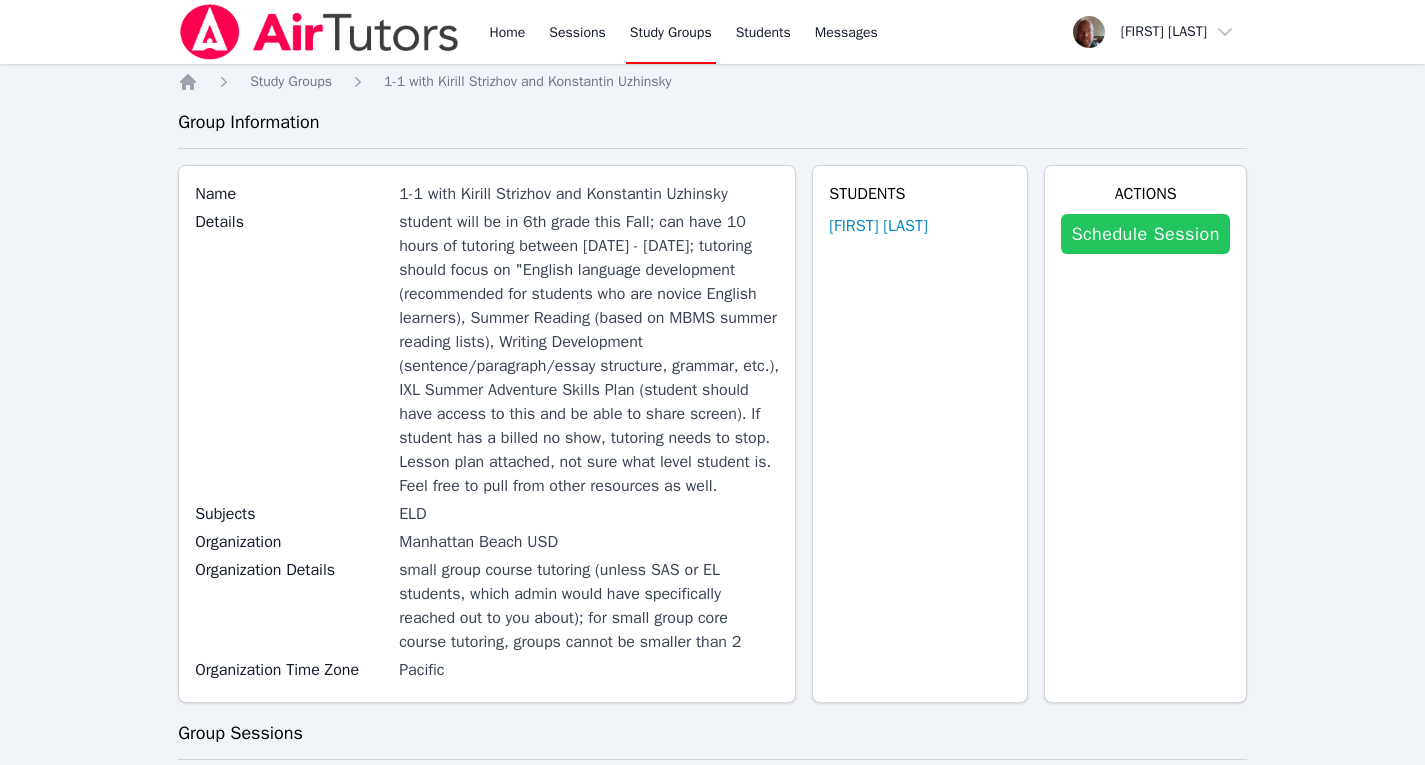 click on "Schedule Session" at bounding box center (1145, 234) 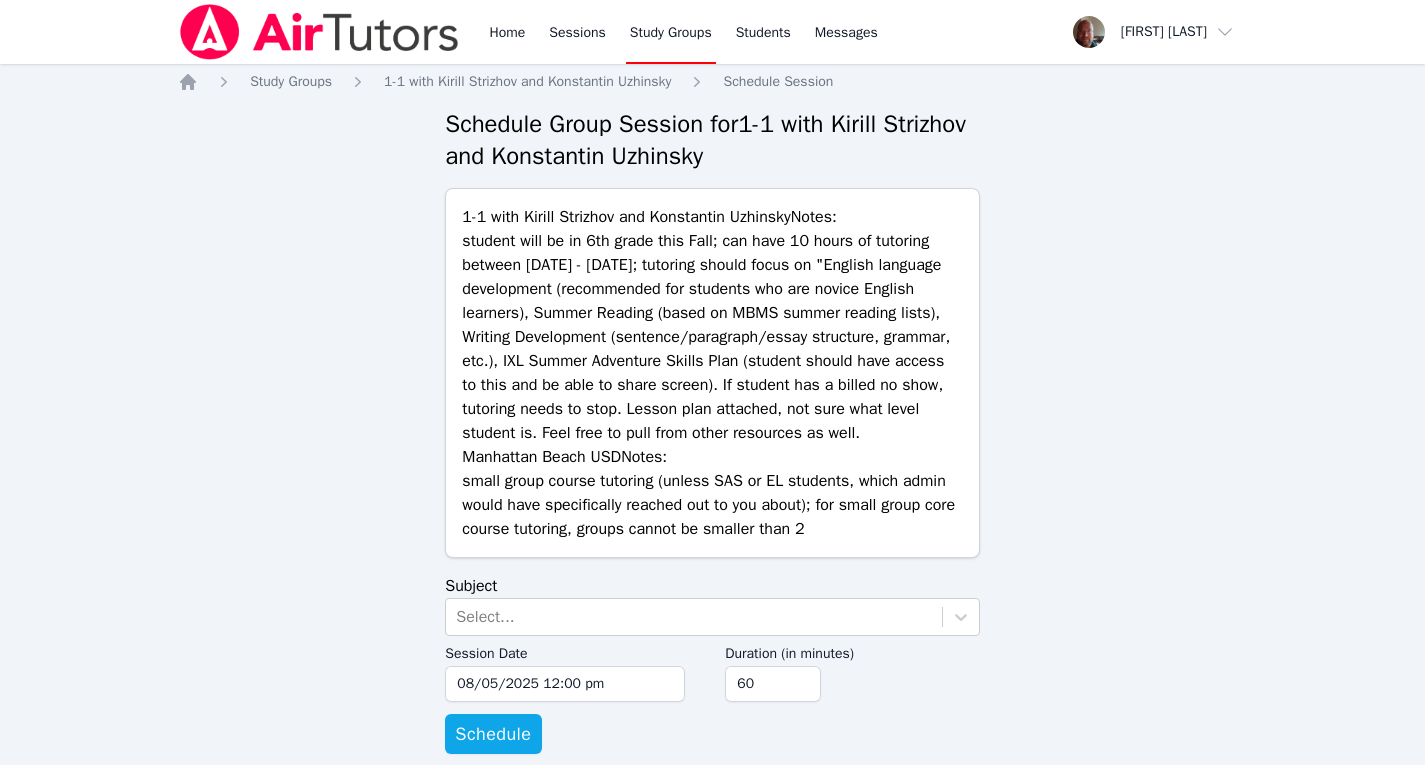 scroll, scrollTop: 29, scrollLeft: 0, axis: vertical 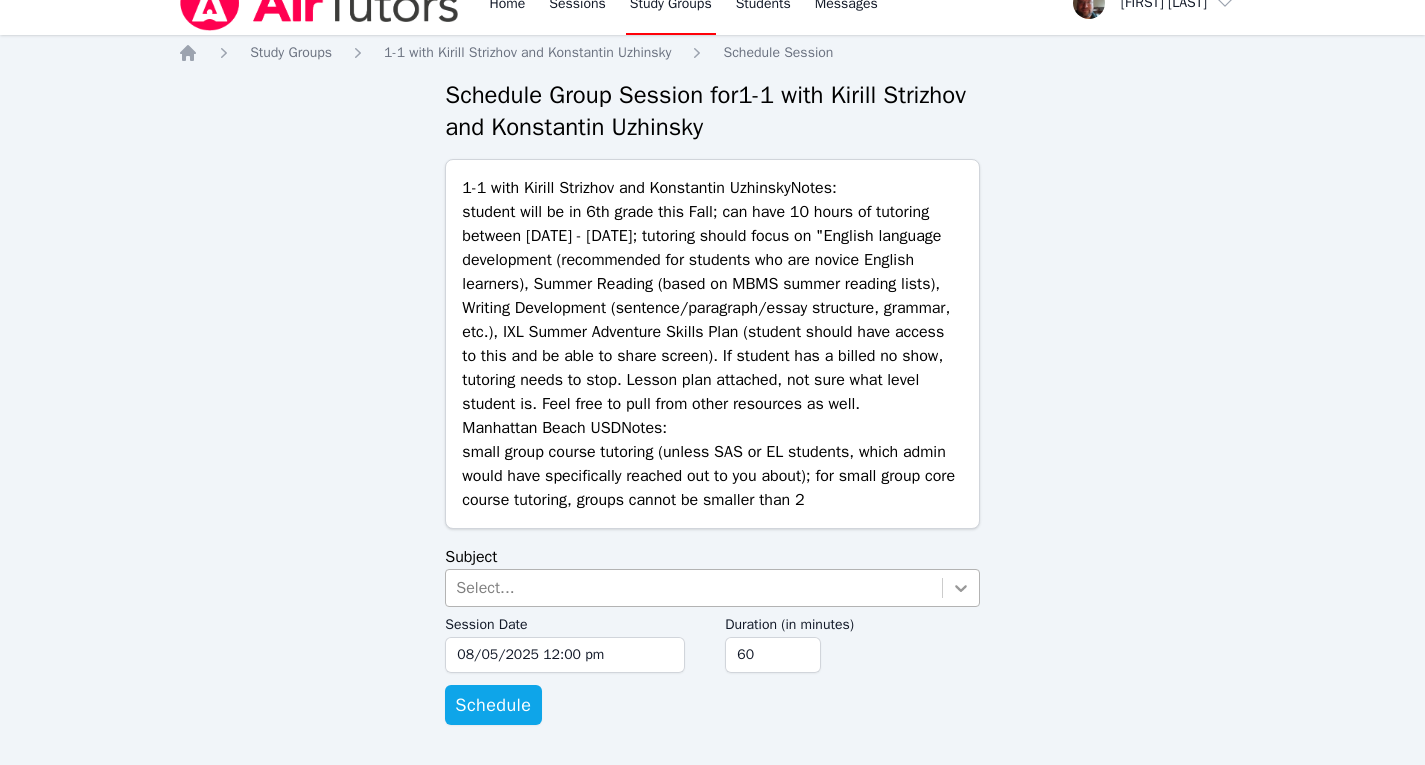 click at bounding box center [961, 588] 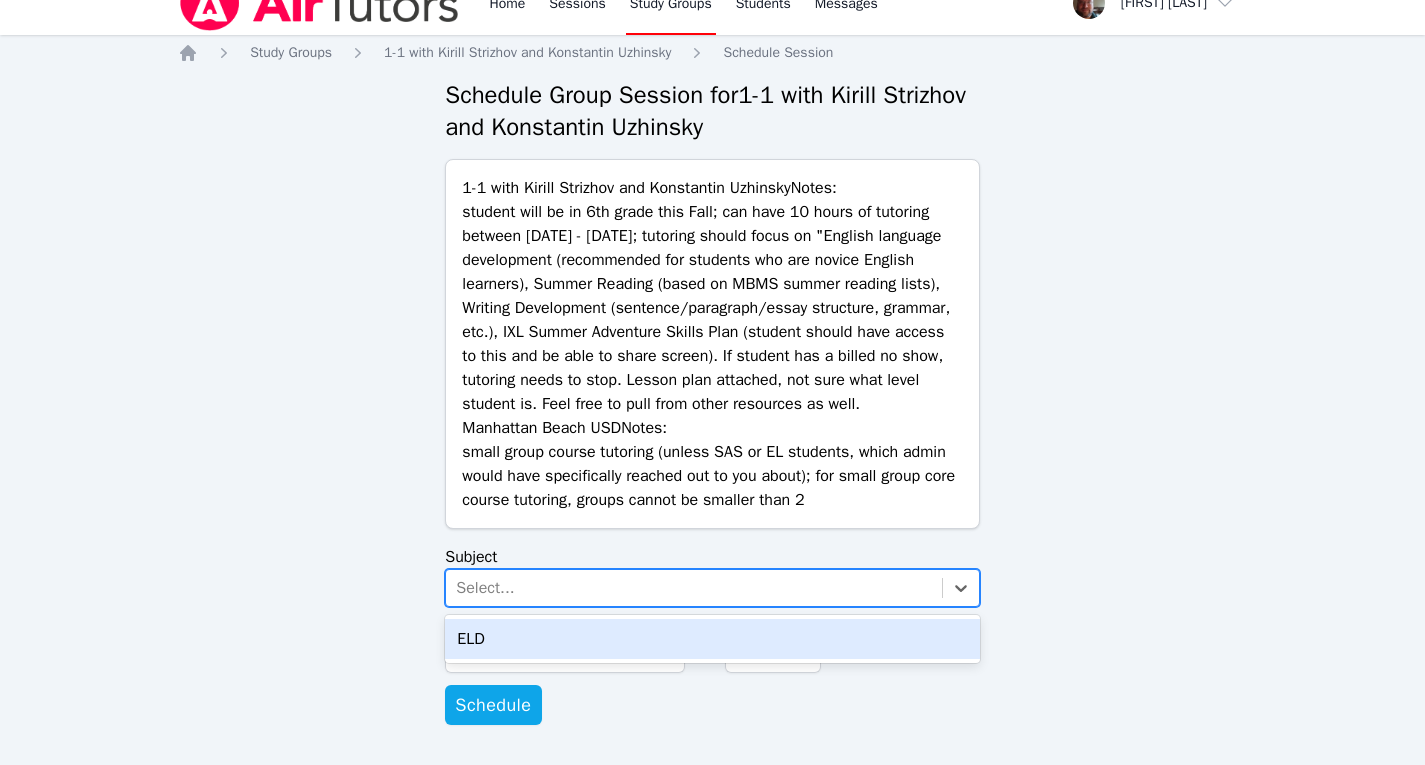 click on "ELD" at bounding box center [712, 639] 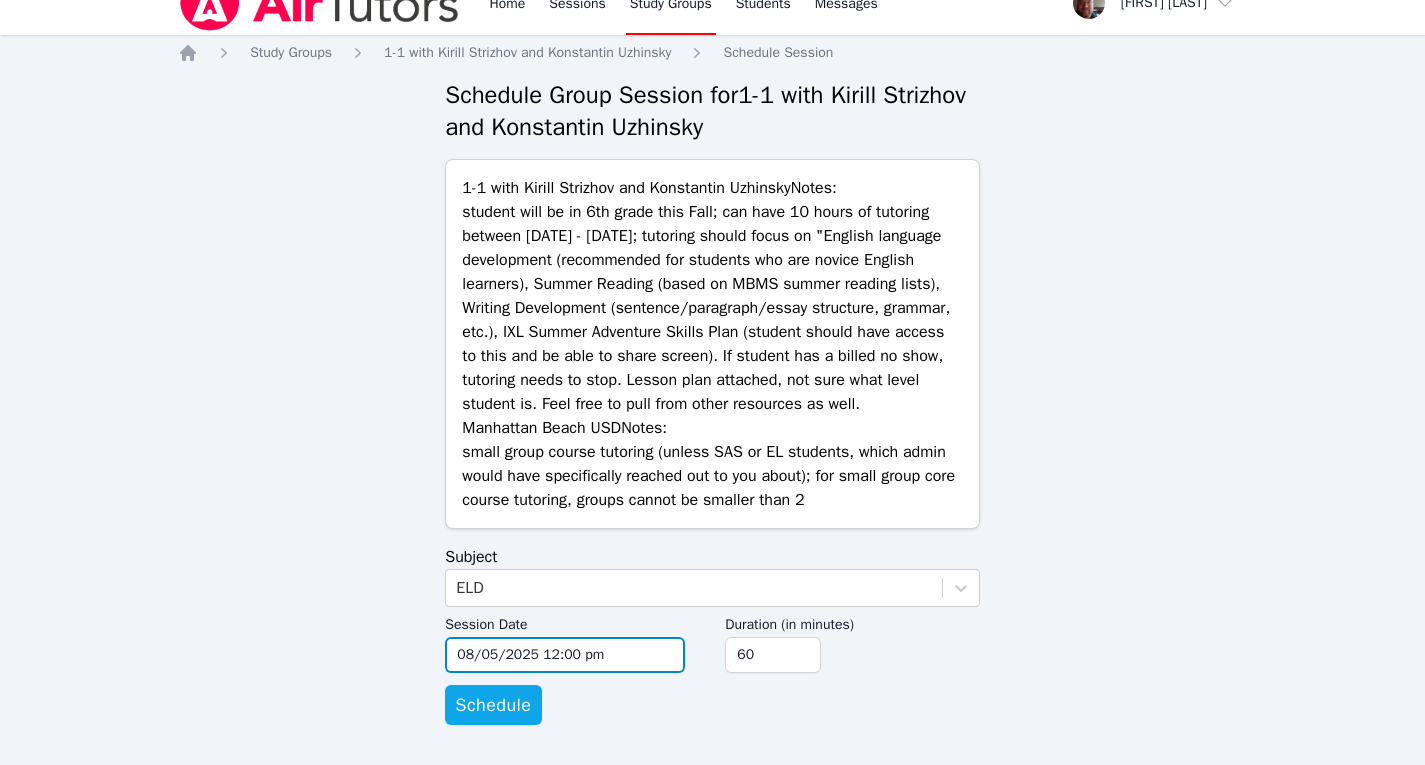 click on "08/05/2025 12:00 pm" at bounding box center [565, 655] 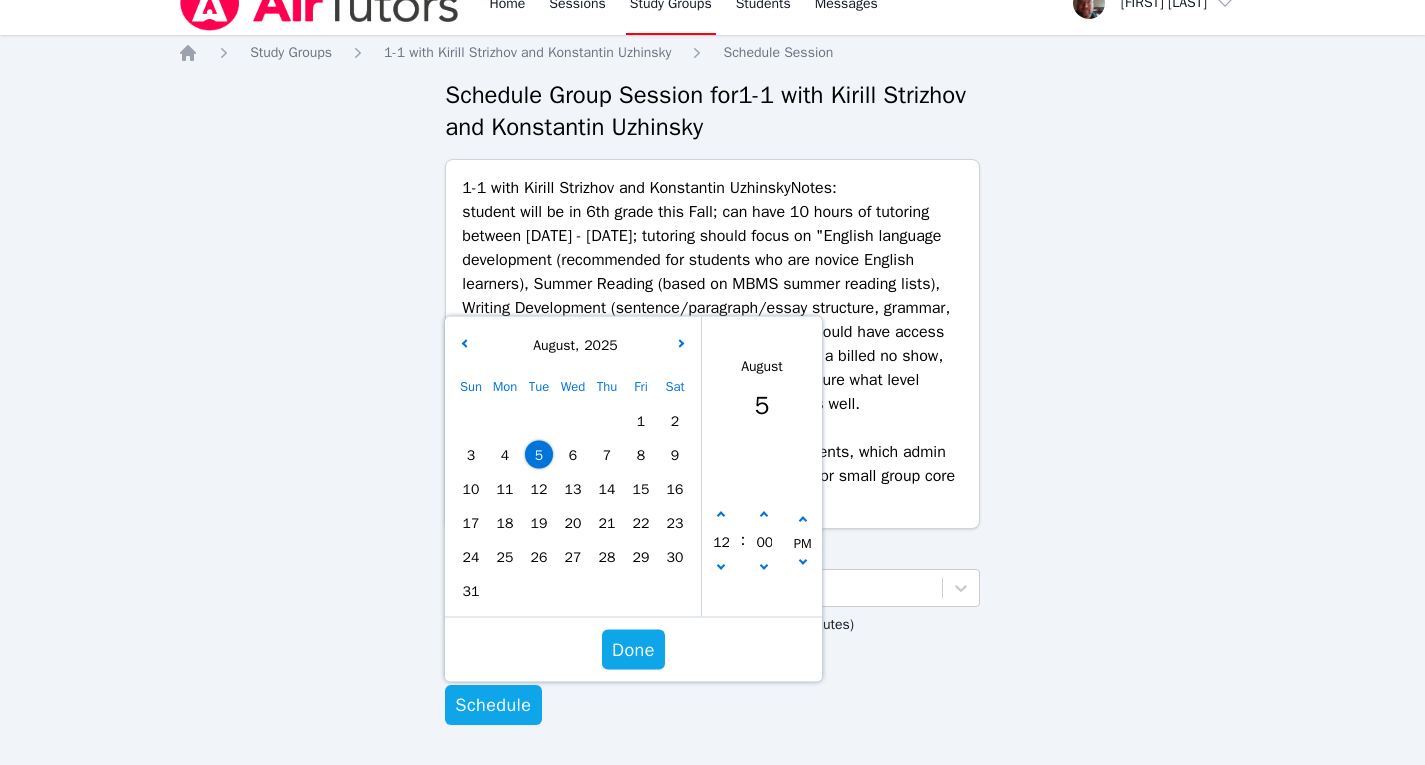 click on "7" at bounding box center [607, 455] 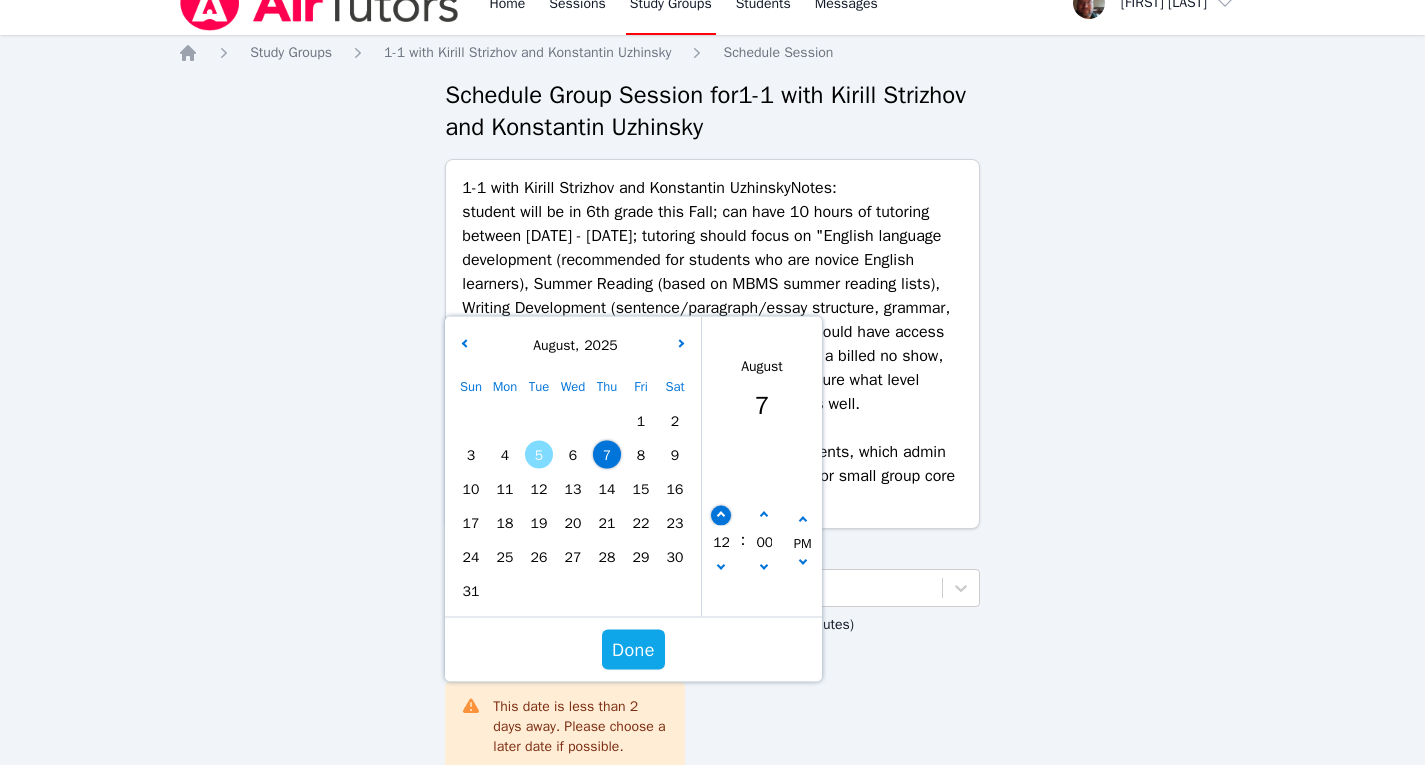click at bounding box center (721, 515) 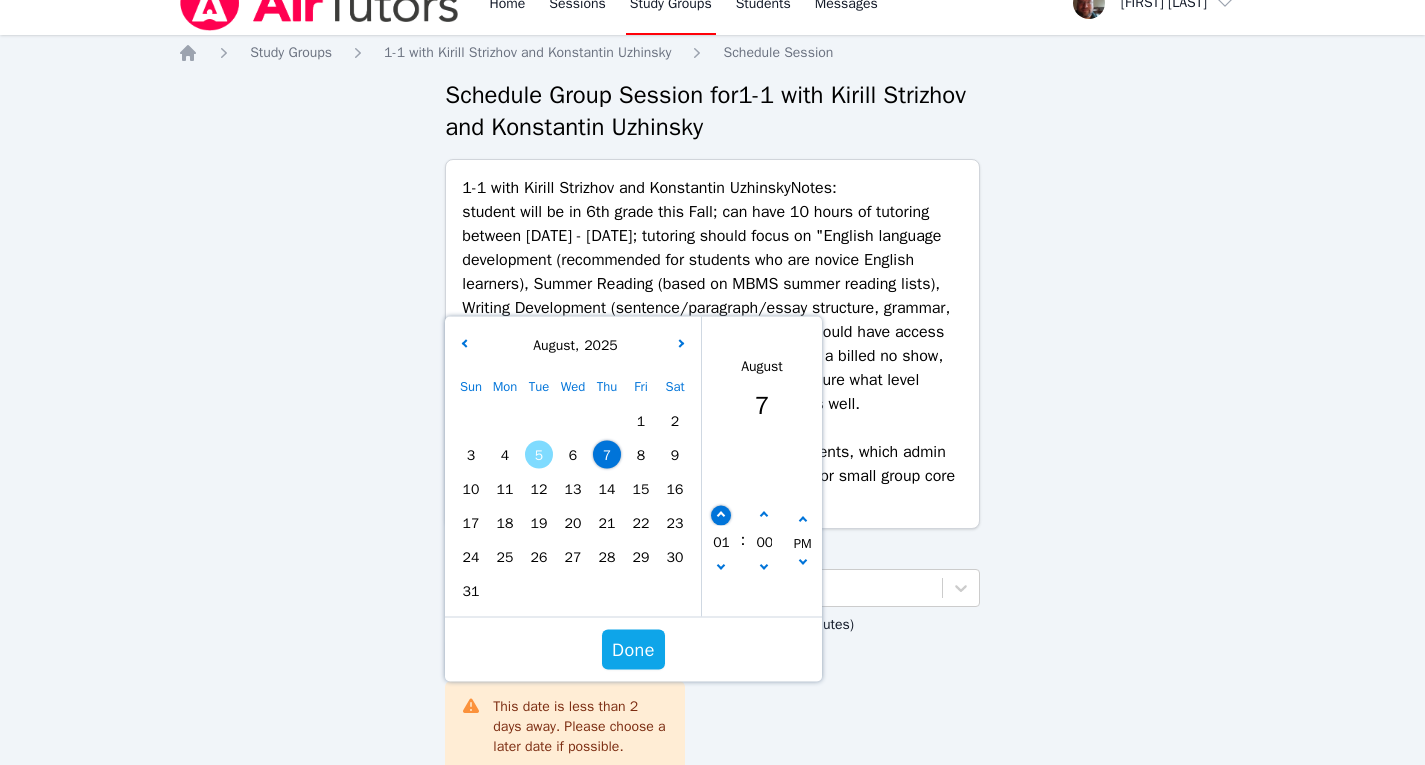 click at bounding box center (721, 515) 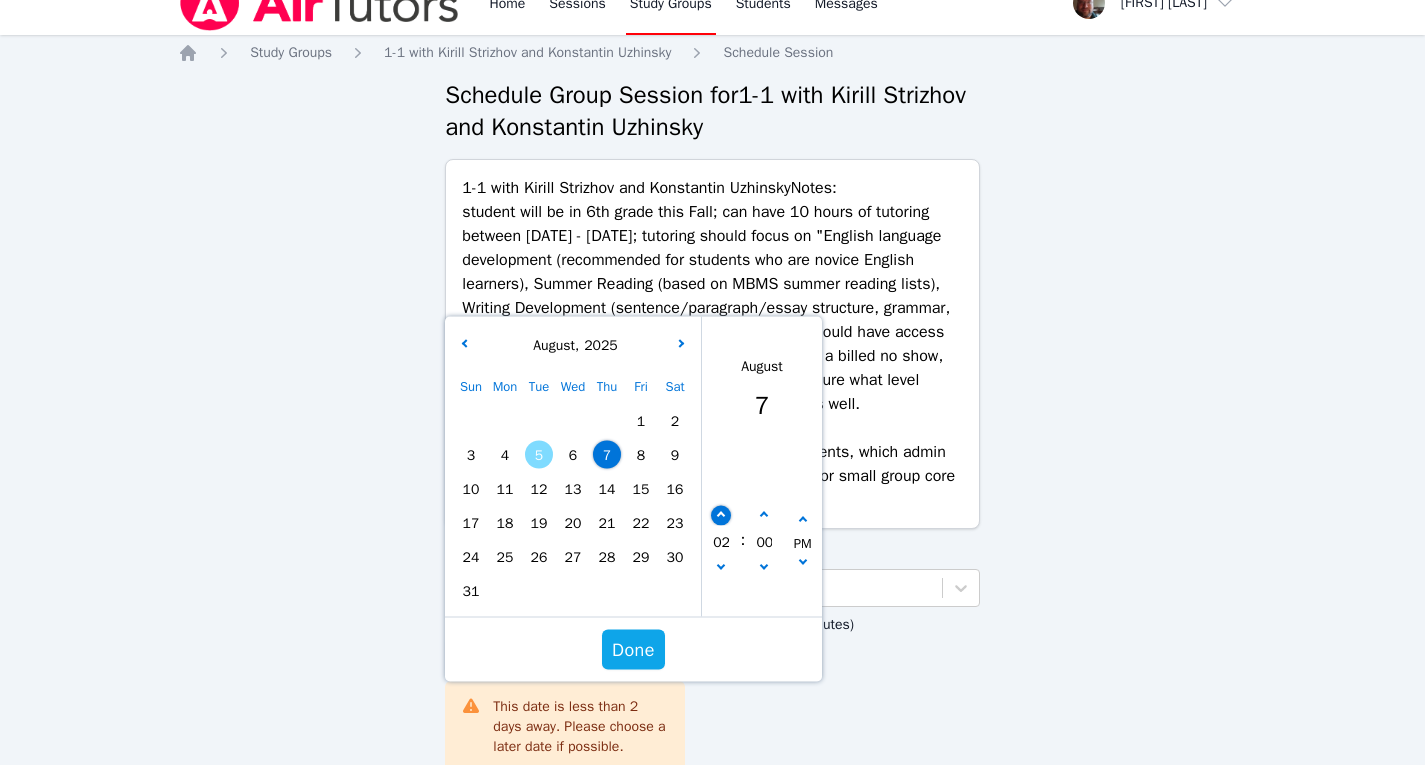 click at bounding box center (721, 515) 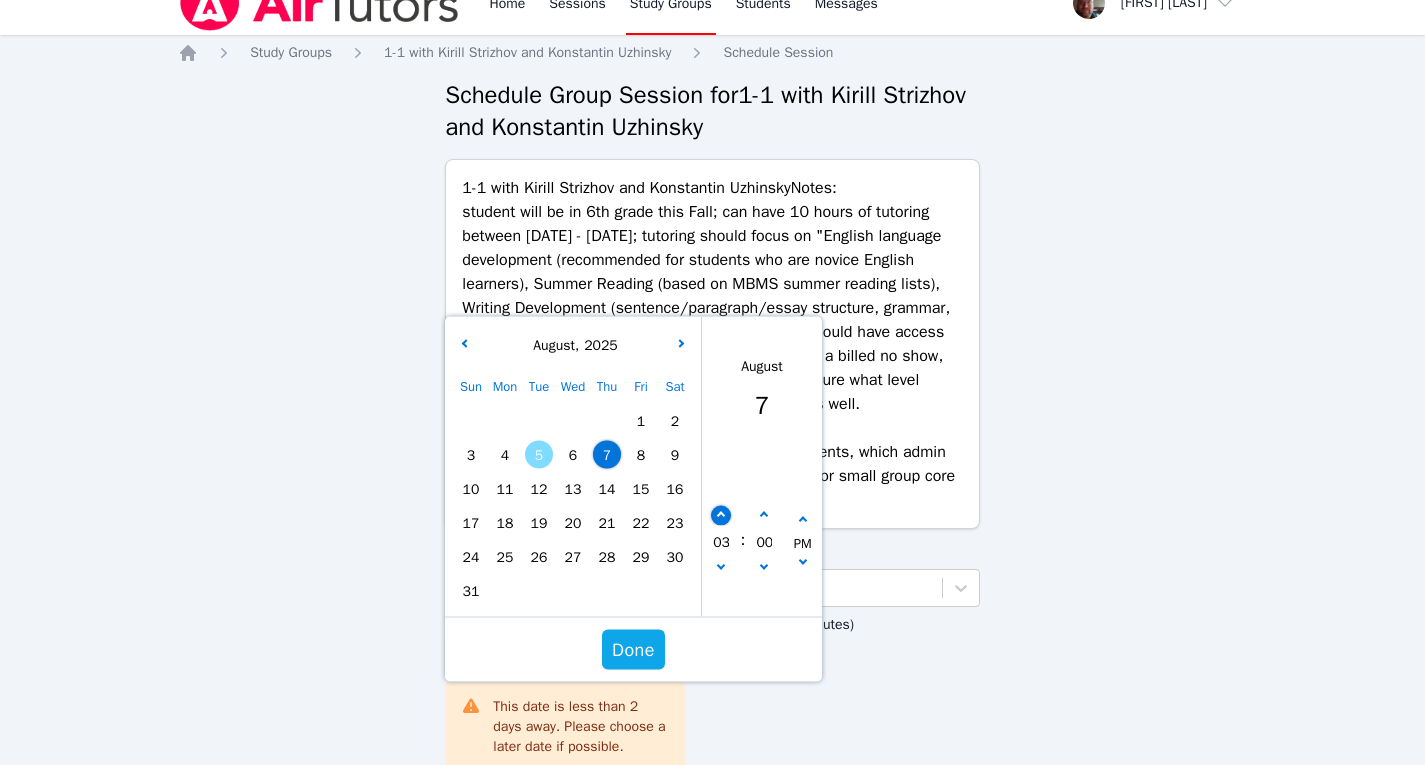 click at bounding box center (721, 515) 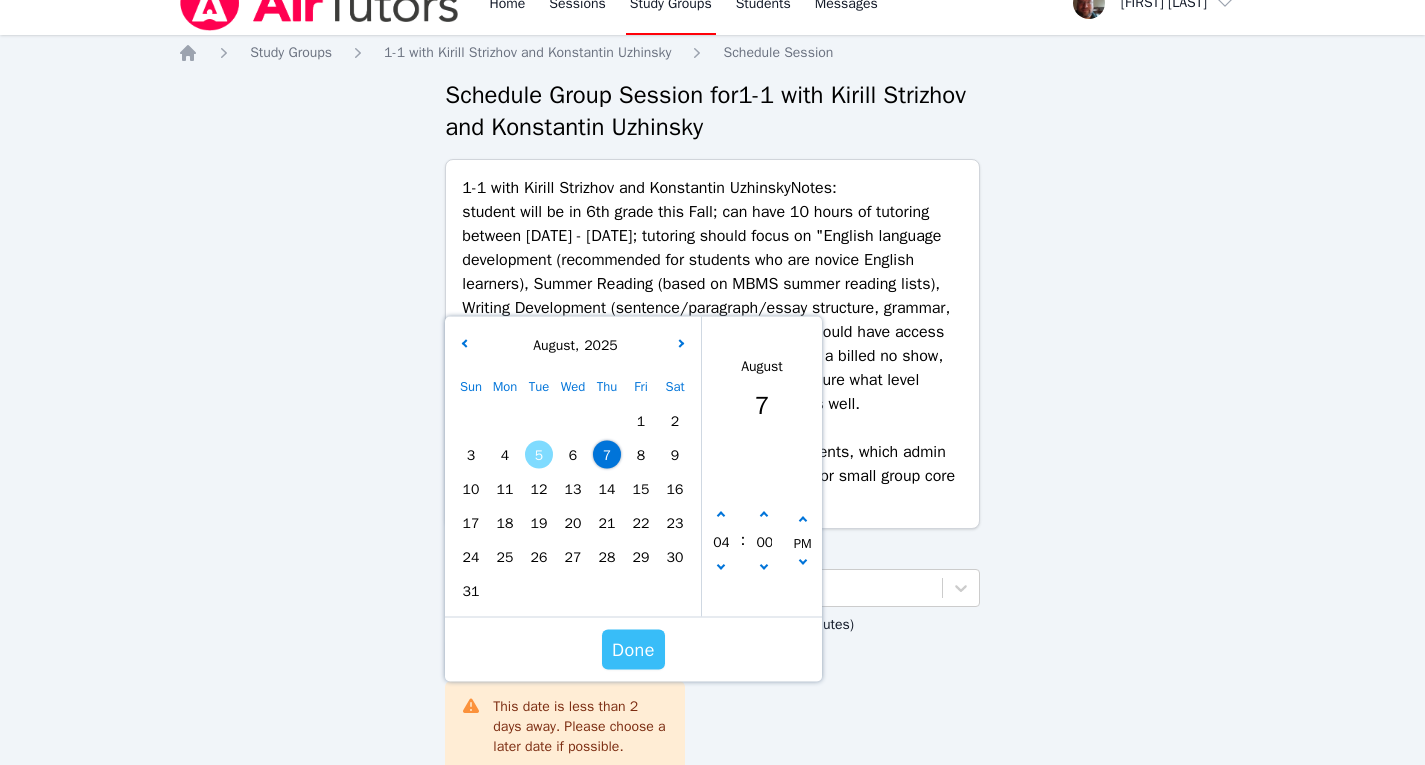 click on "Done" at bounding box center [633, 650] 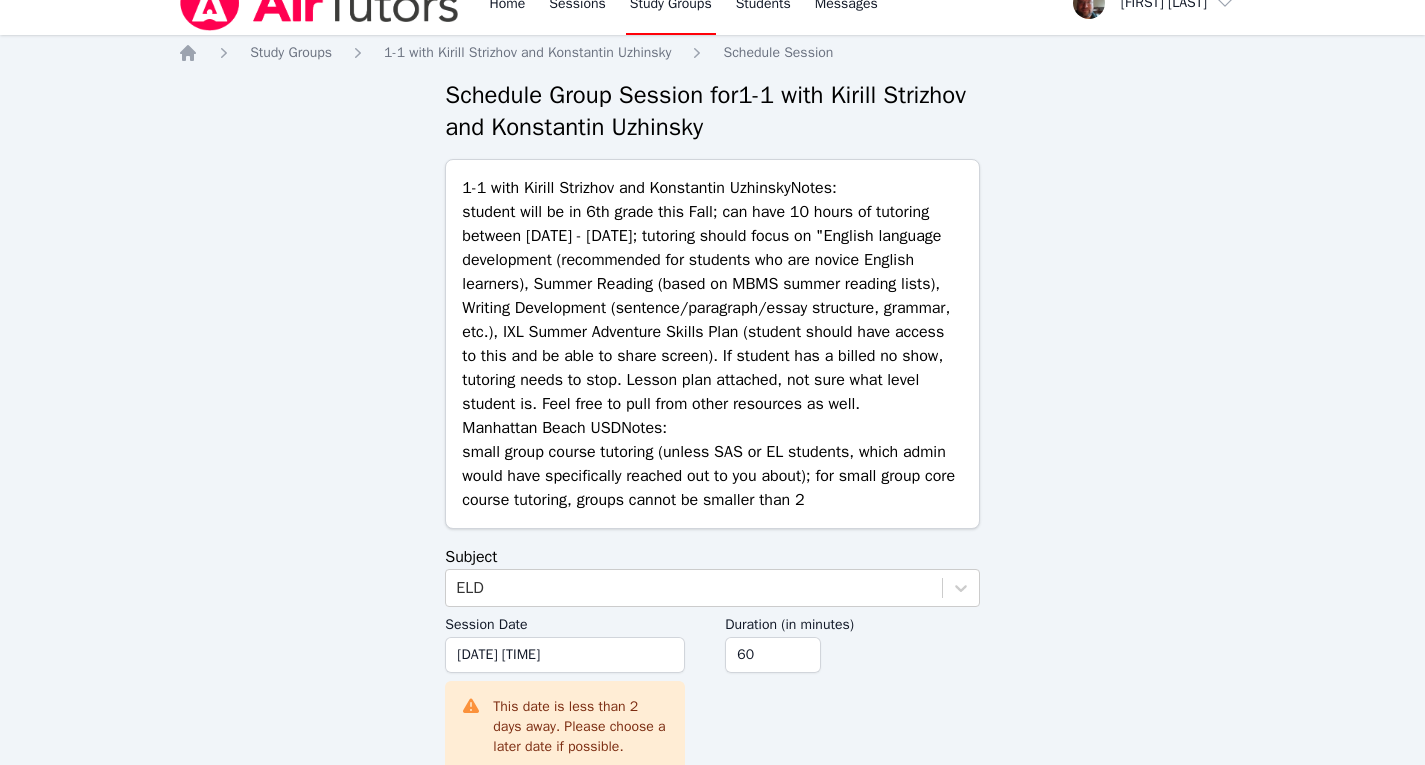 scroll, scrollTop: 125, scrollLeft: 0, axis: vertical 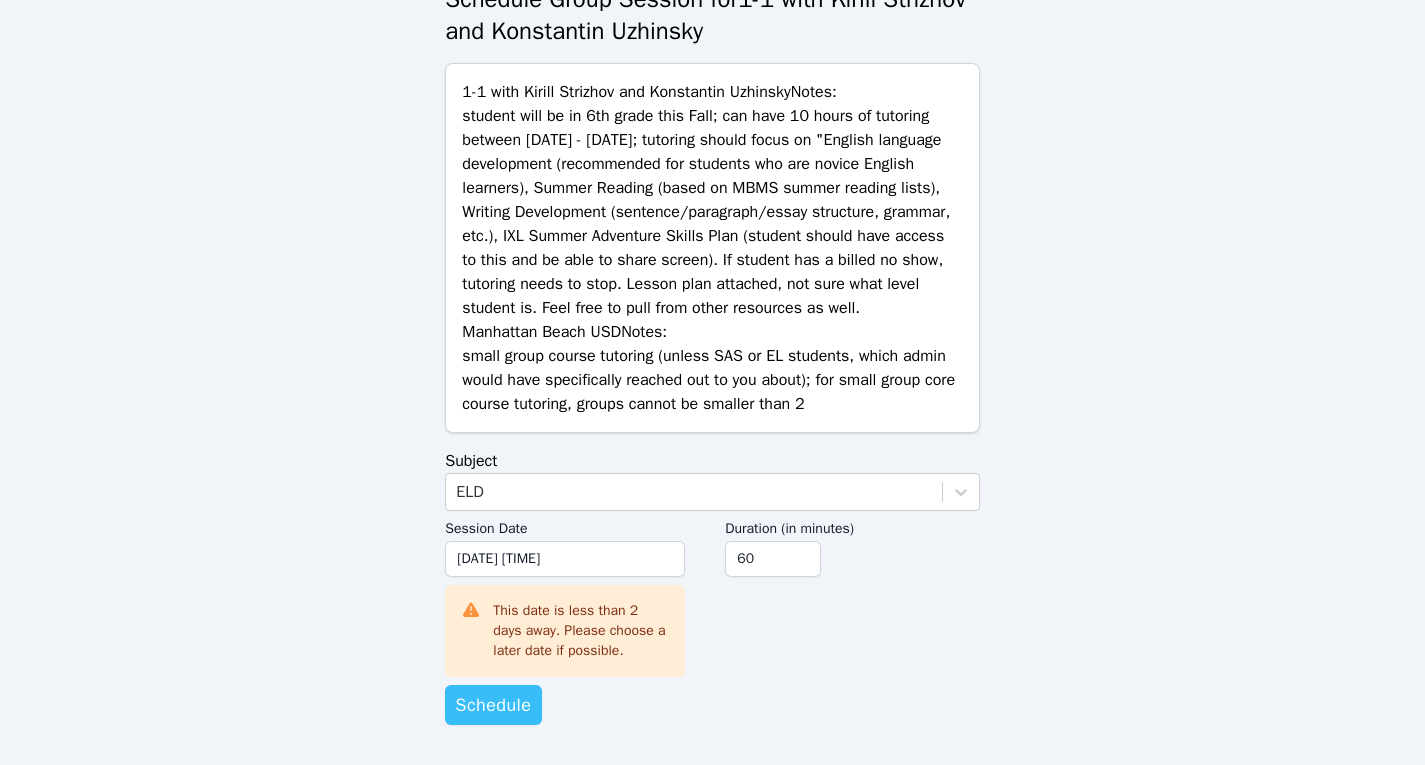 click on "Schedule" at bounding box center (493, 705) 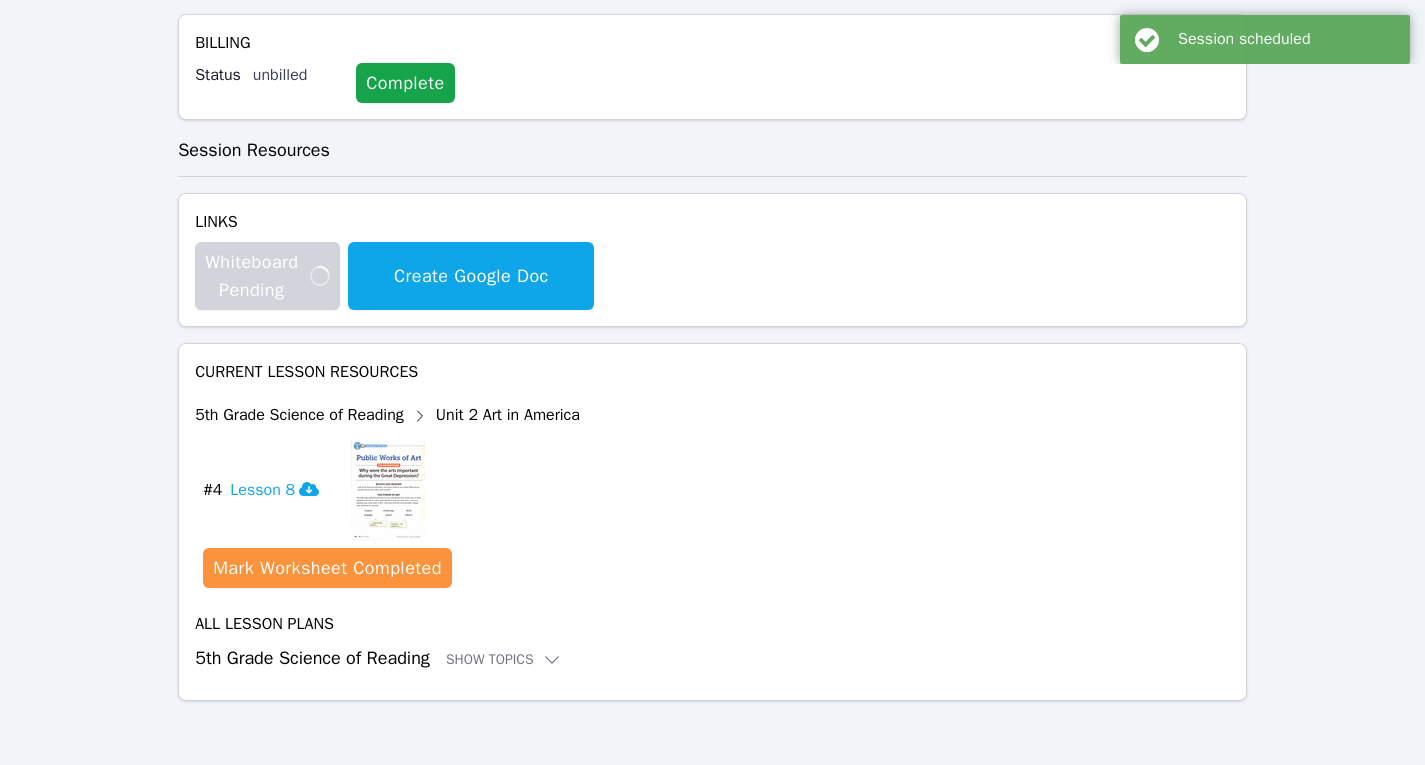 scroll, scrollTop: 0, scrollLeft: 0, axis: both 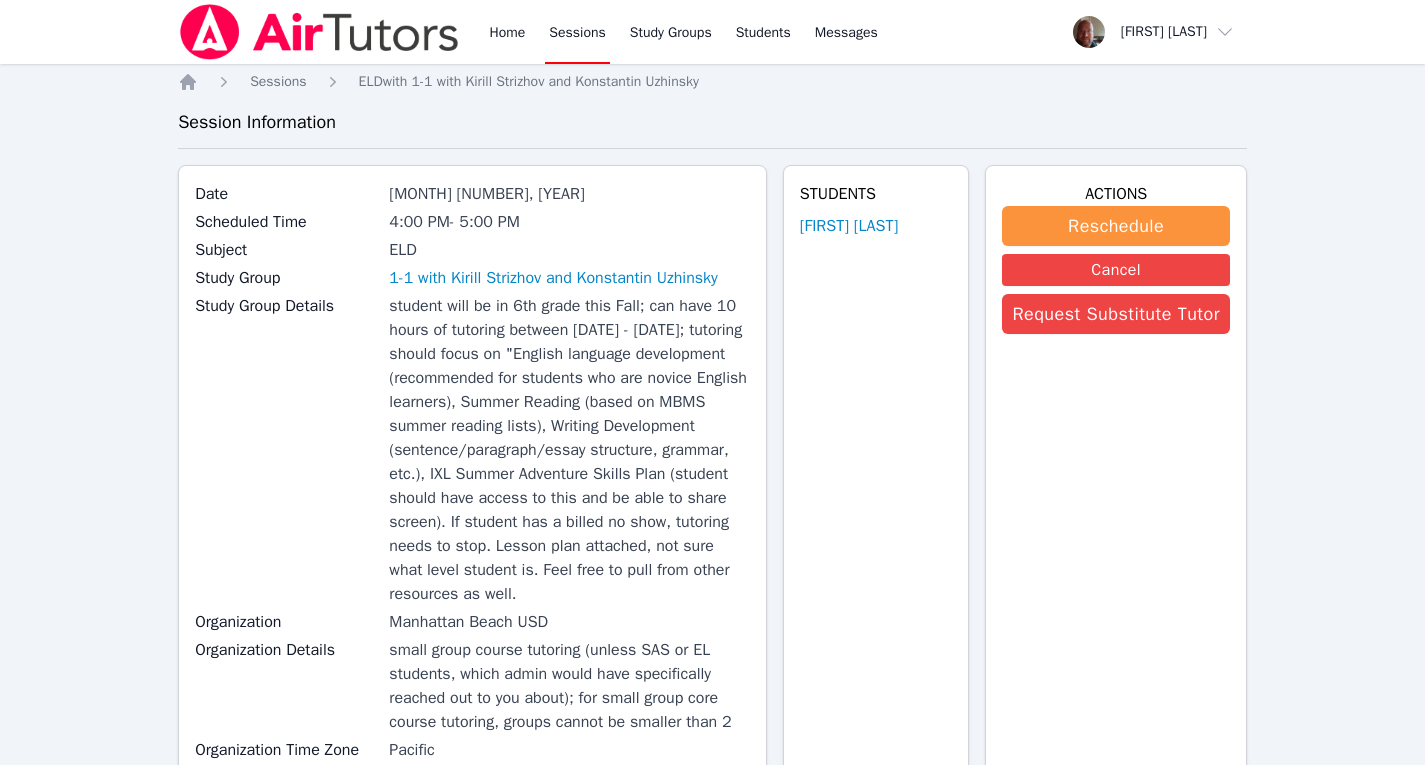 click on "Sessions" at bounding box center [577, 32] 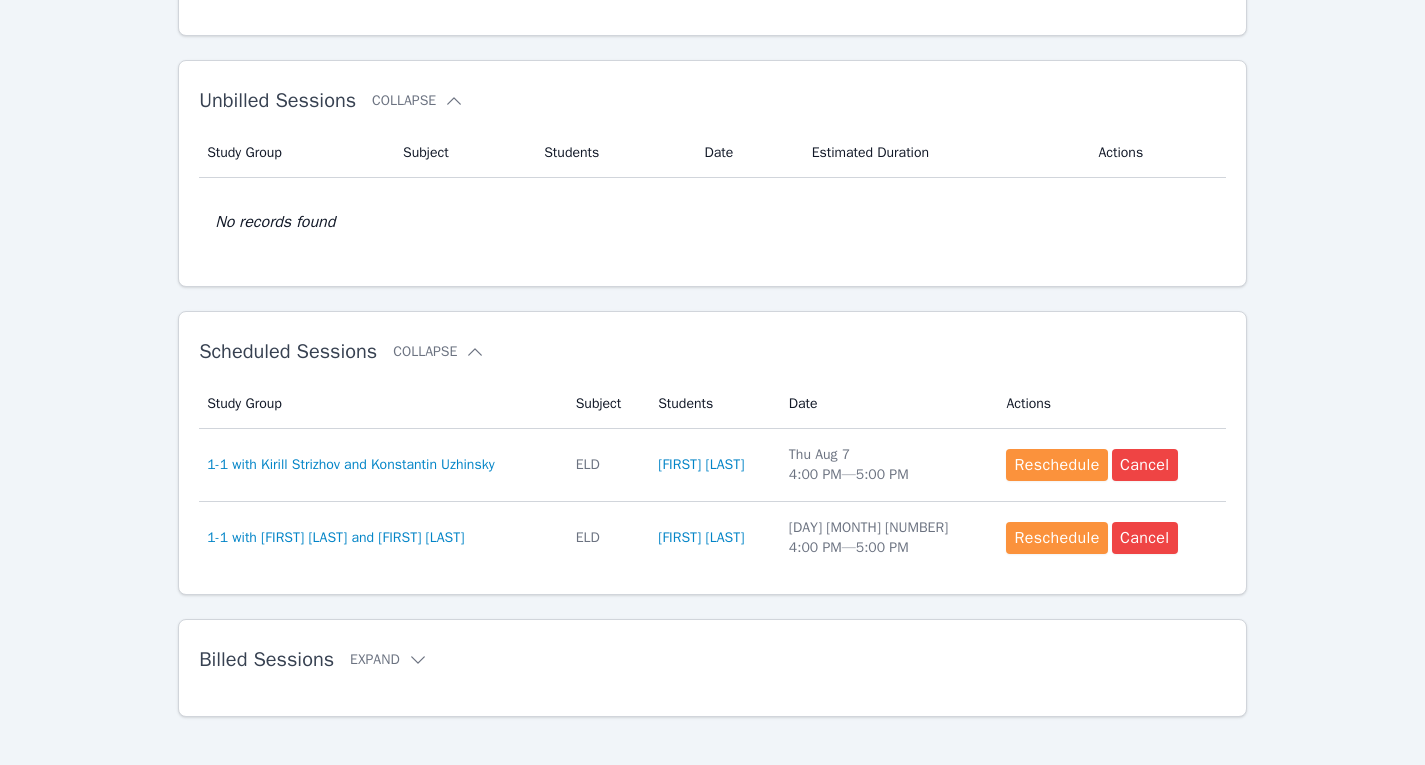 scroll, scrollTop: 315, scrollLeft: 0, axis: vertical 